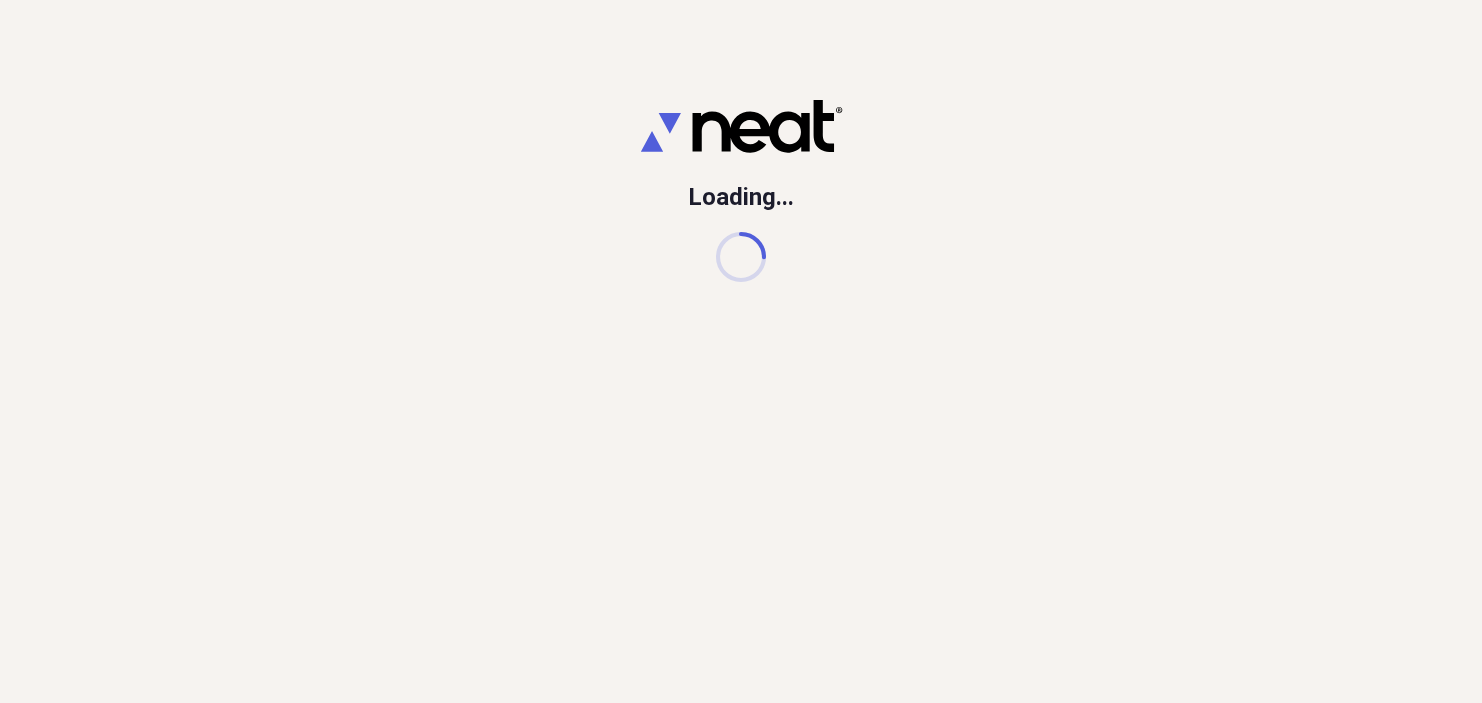 scroll, scrollTop: 0, scrollLeft: 0, axis: both 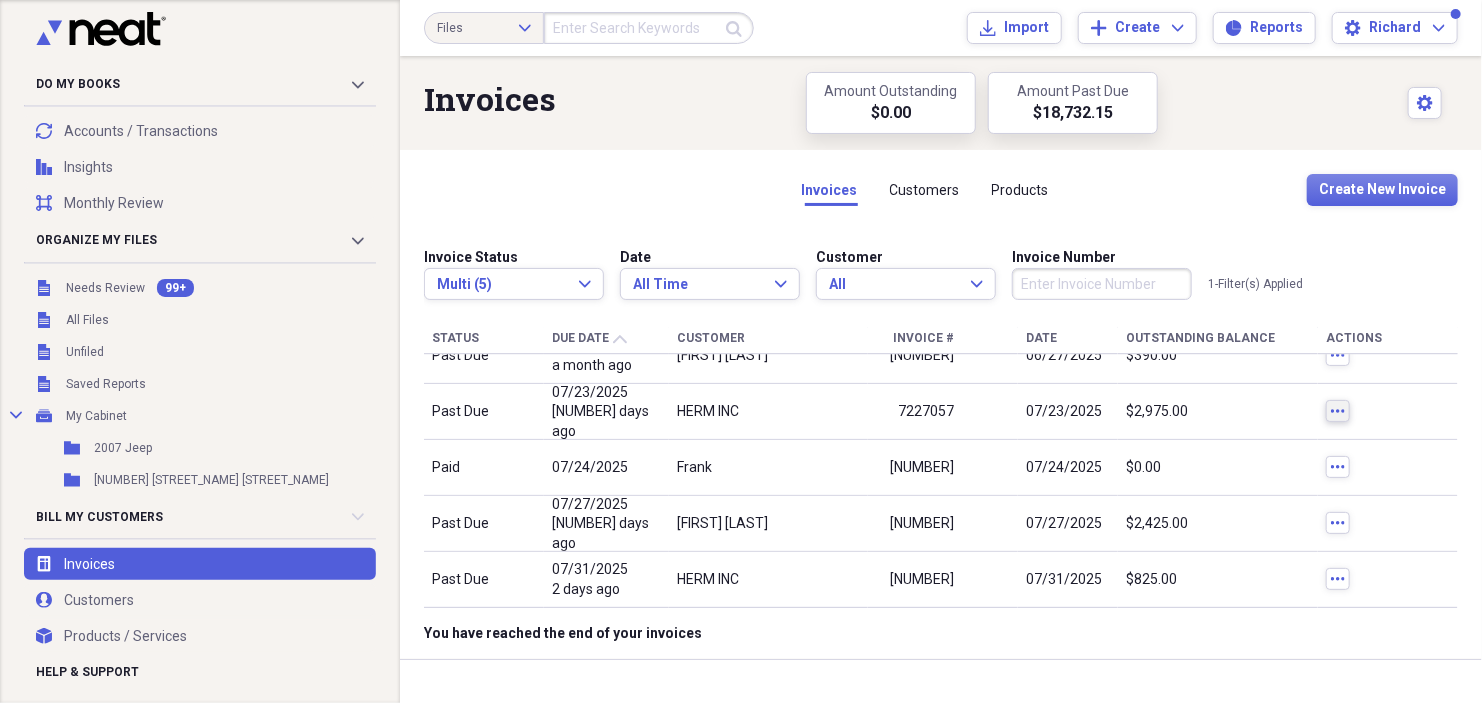 click on "more" 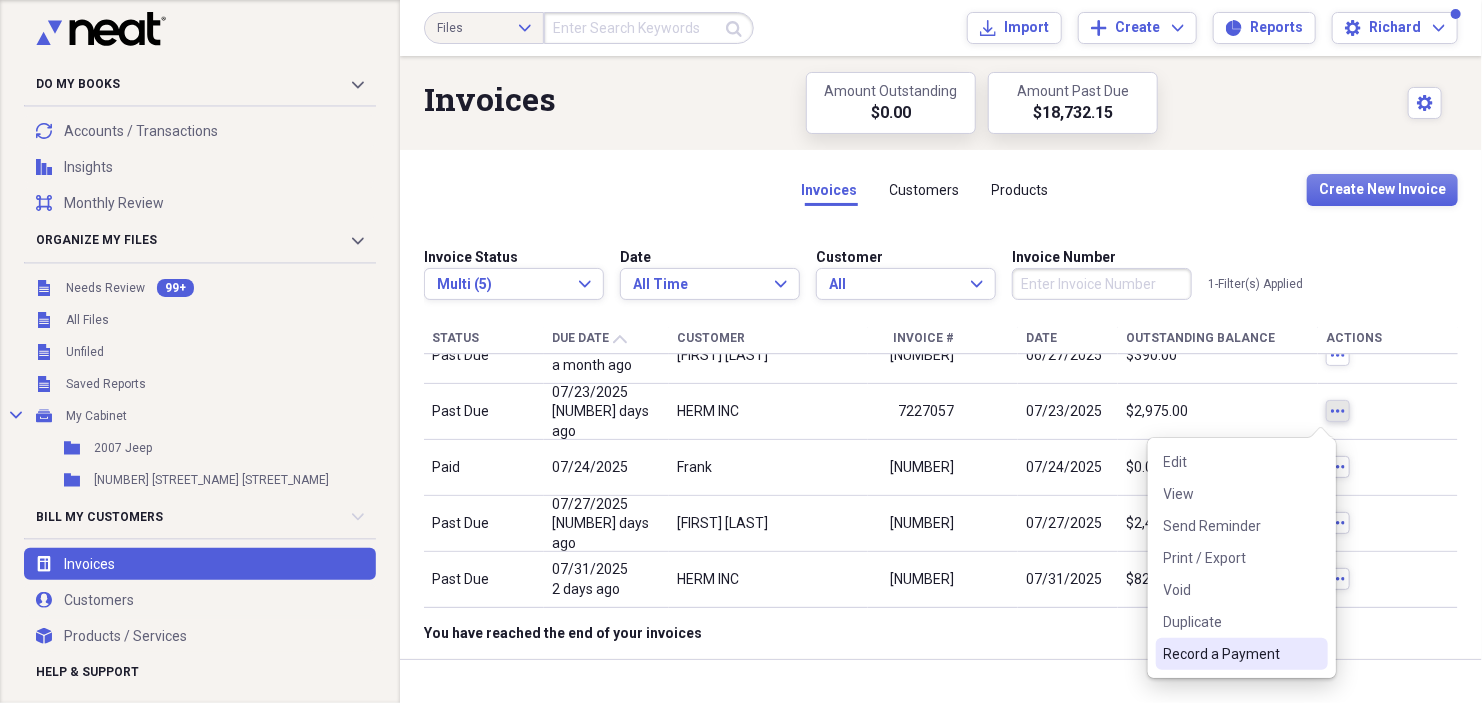 click on "Record a Payment" at bounding box center [1230, 654] 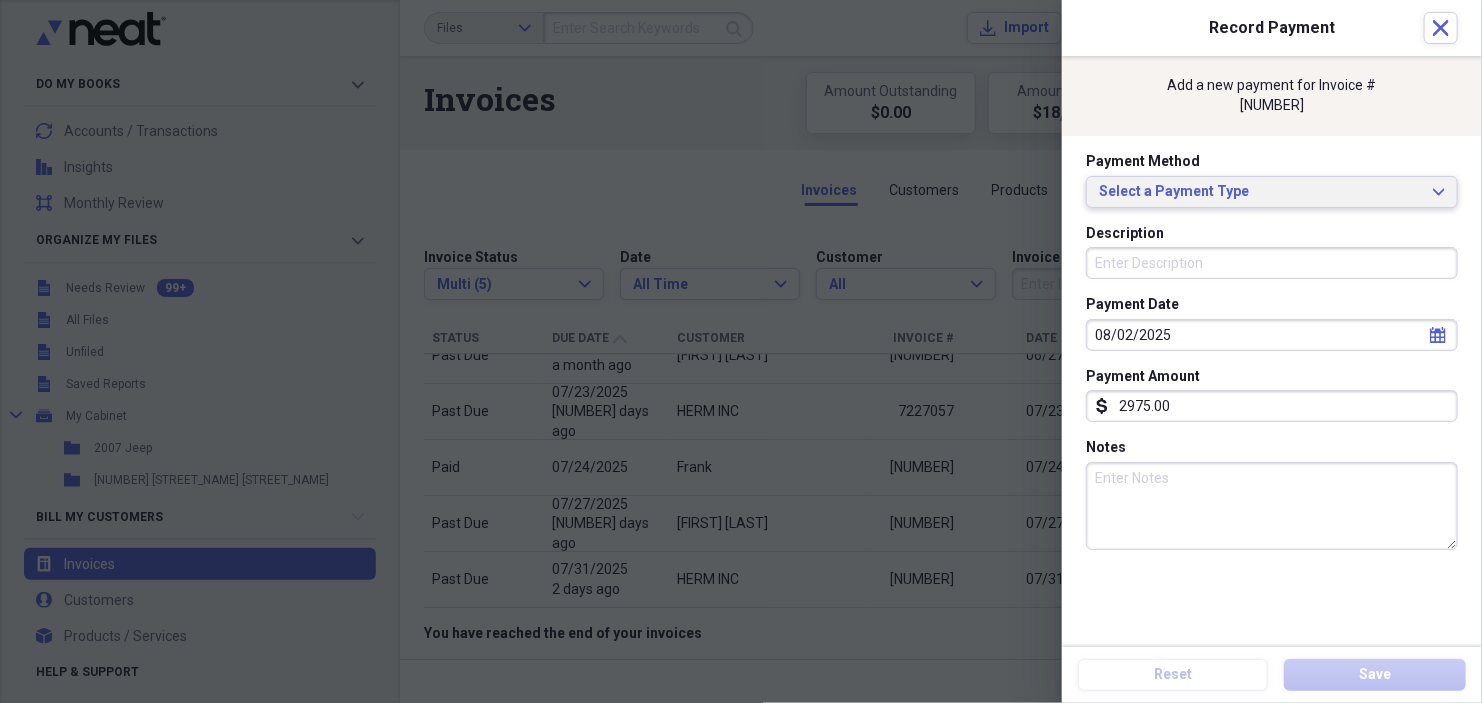 click on "Expand" 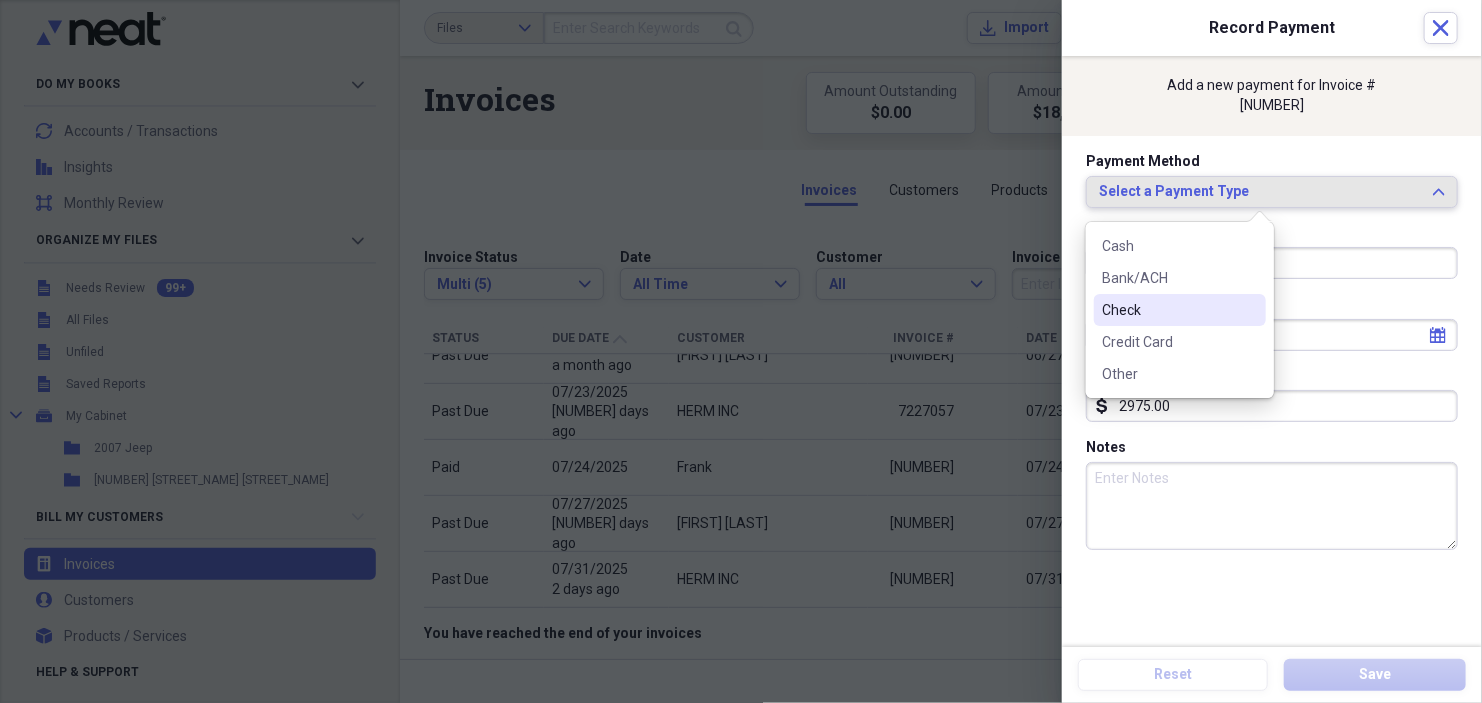 click on "Check" at bounding box center [1168, 310] 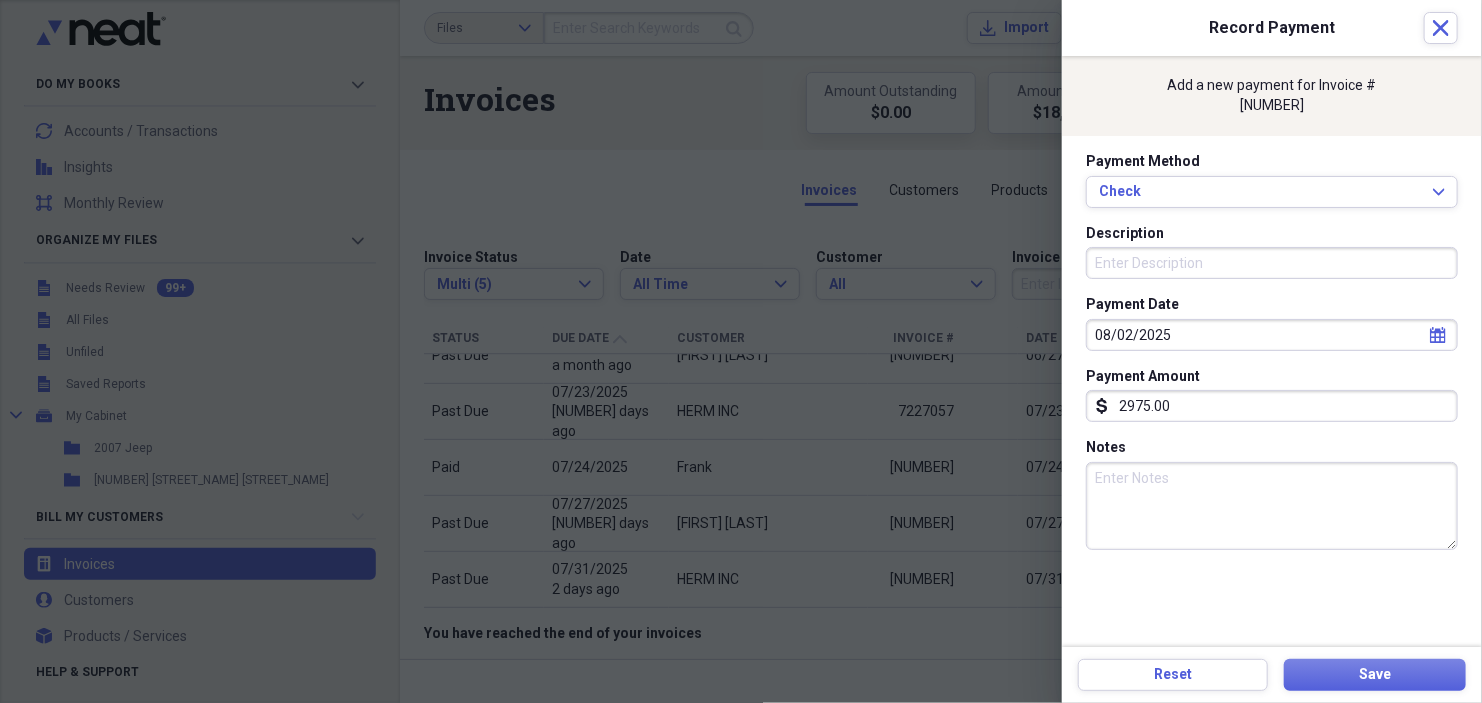 click on "Description" at bounding box center [1272, 263] 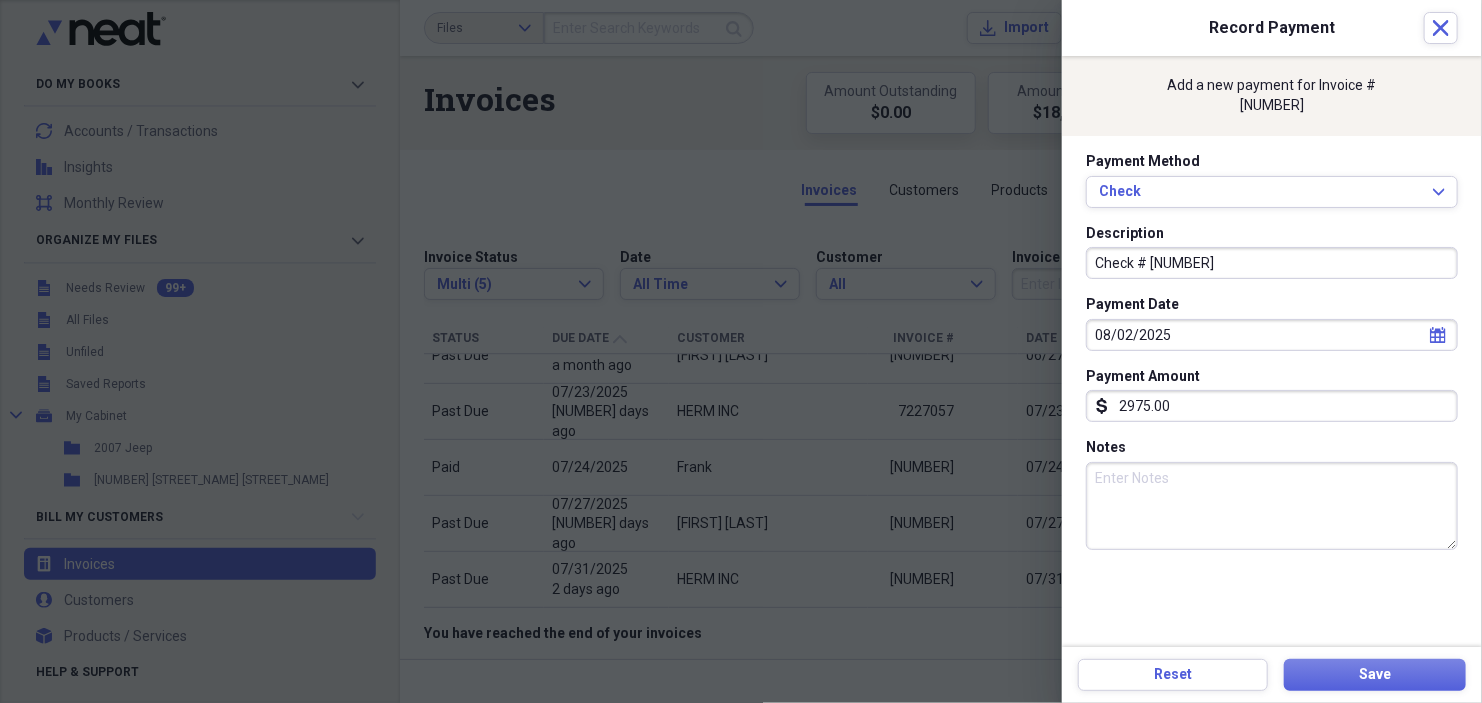 type on "Check # [NUMBER]" 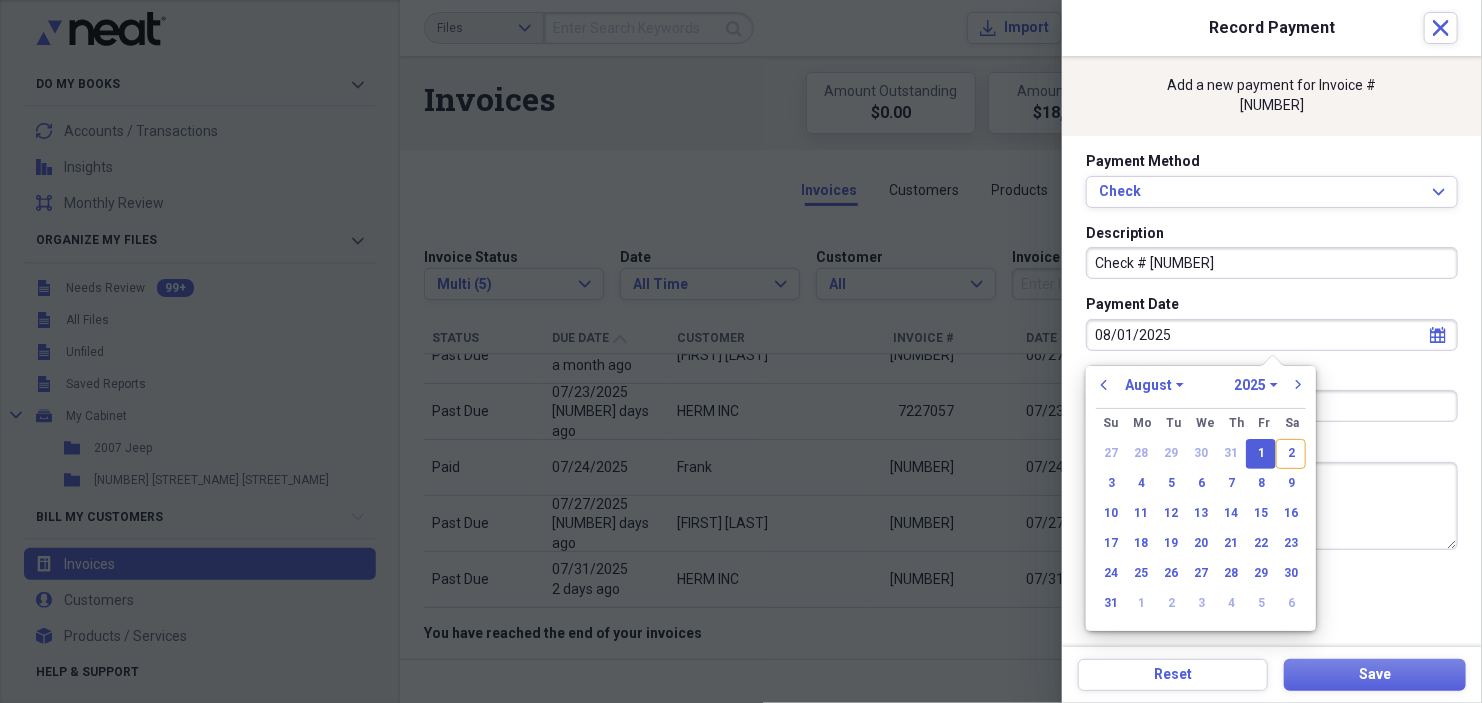 type on "08/01/2025" 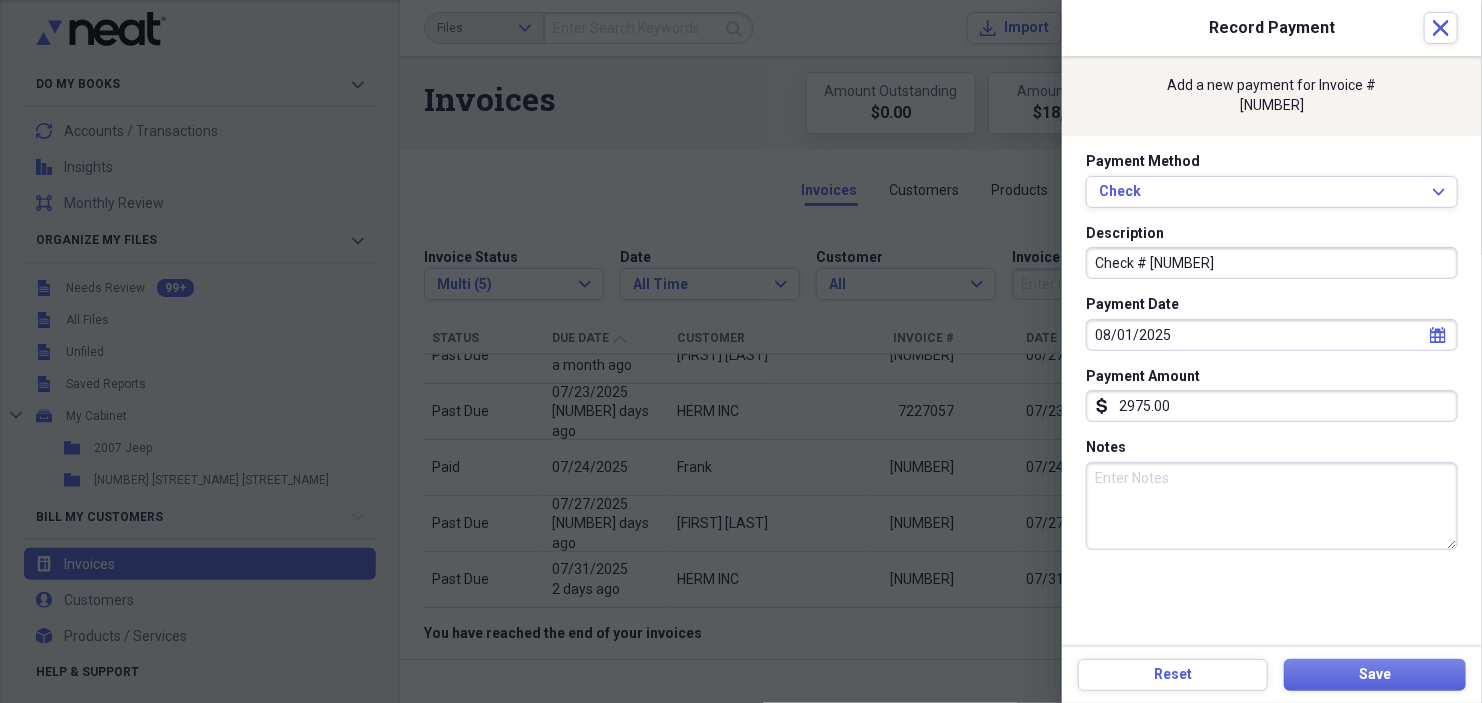 click on "Payment Method Check Expand Description Check #[NUMBER] Payment Date [MM]/[DD]/[YYYY] calendar Calendar Payment Amount dollar-sign [NUMBER] Notes" at bounding box center (1272, 391) 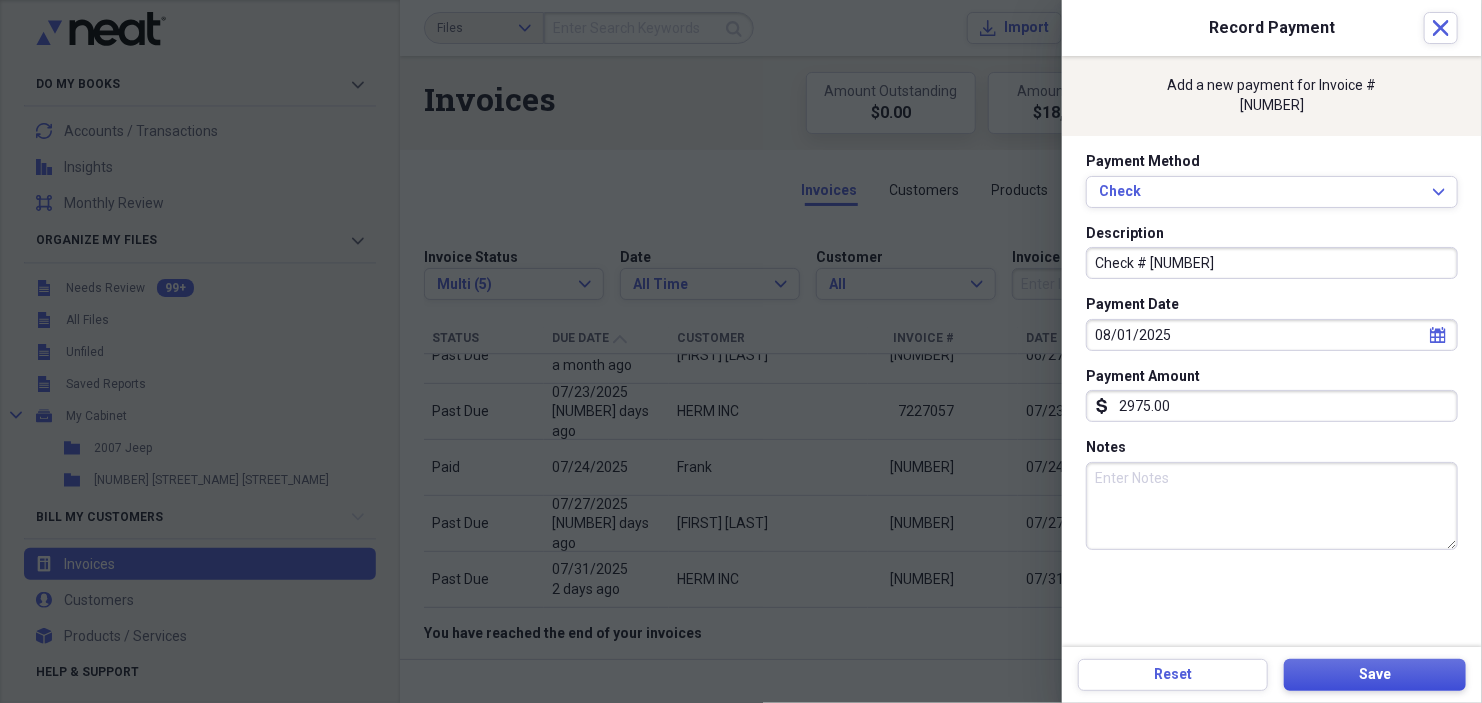 click on "Save" at bounding box center [1375, 675] 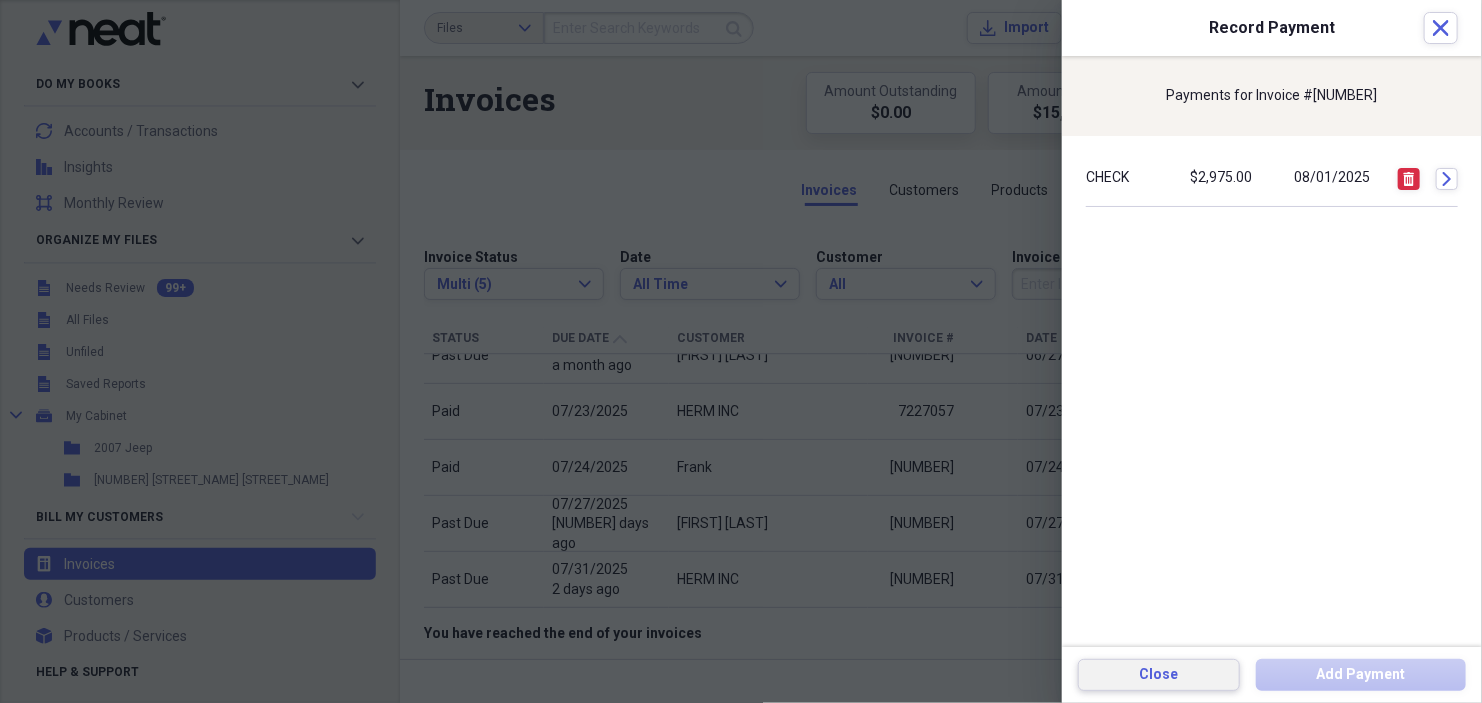 click on "Close" at bounding box center [1159, 675] 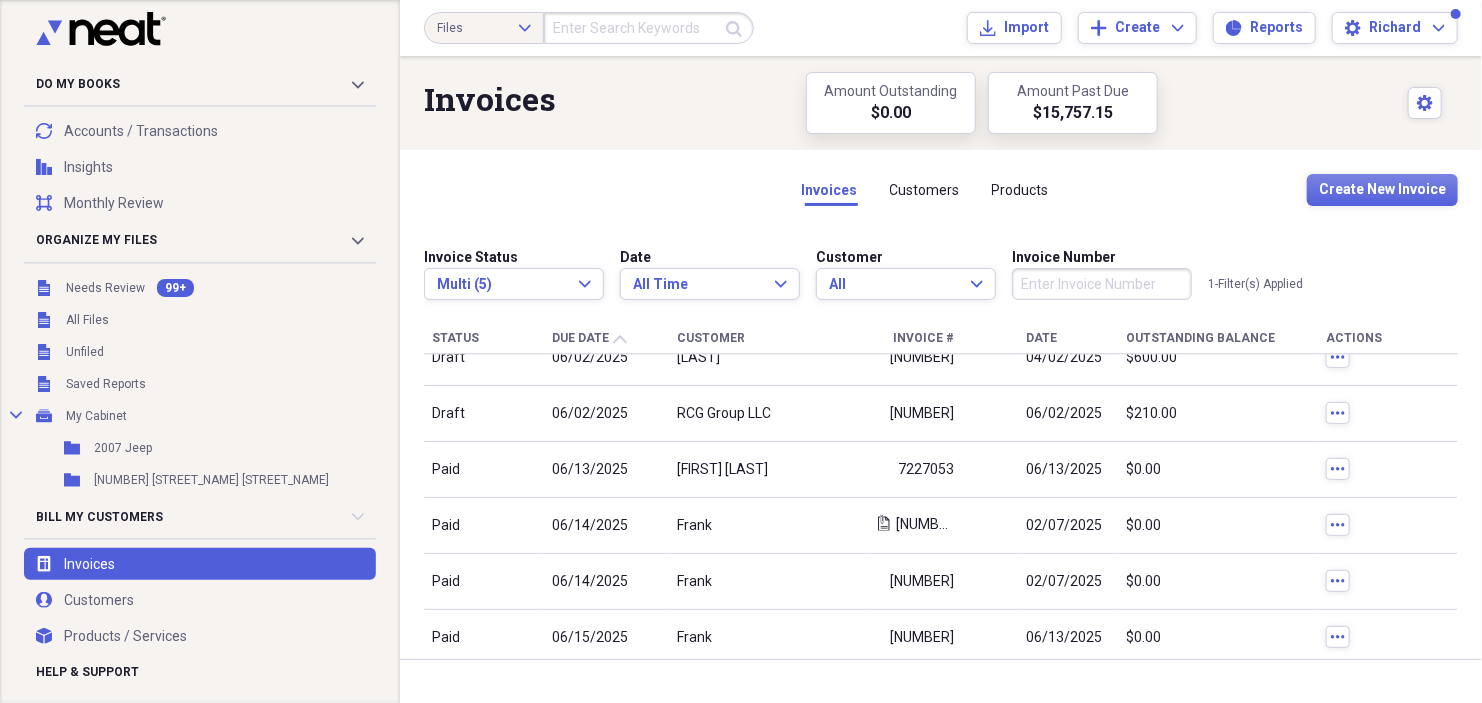 scroll, scrollTop: 2994, scrollLeft: 0, axis: vertical 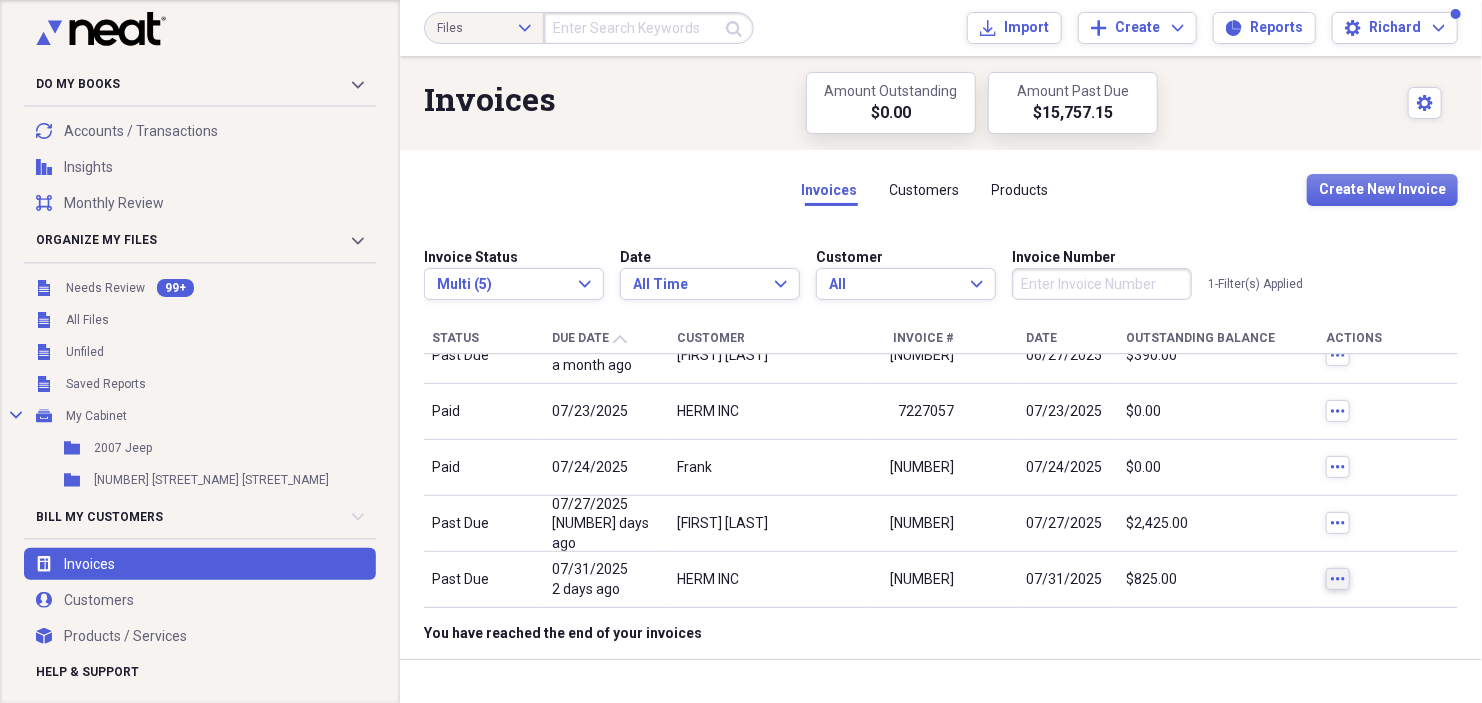 click on "more" 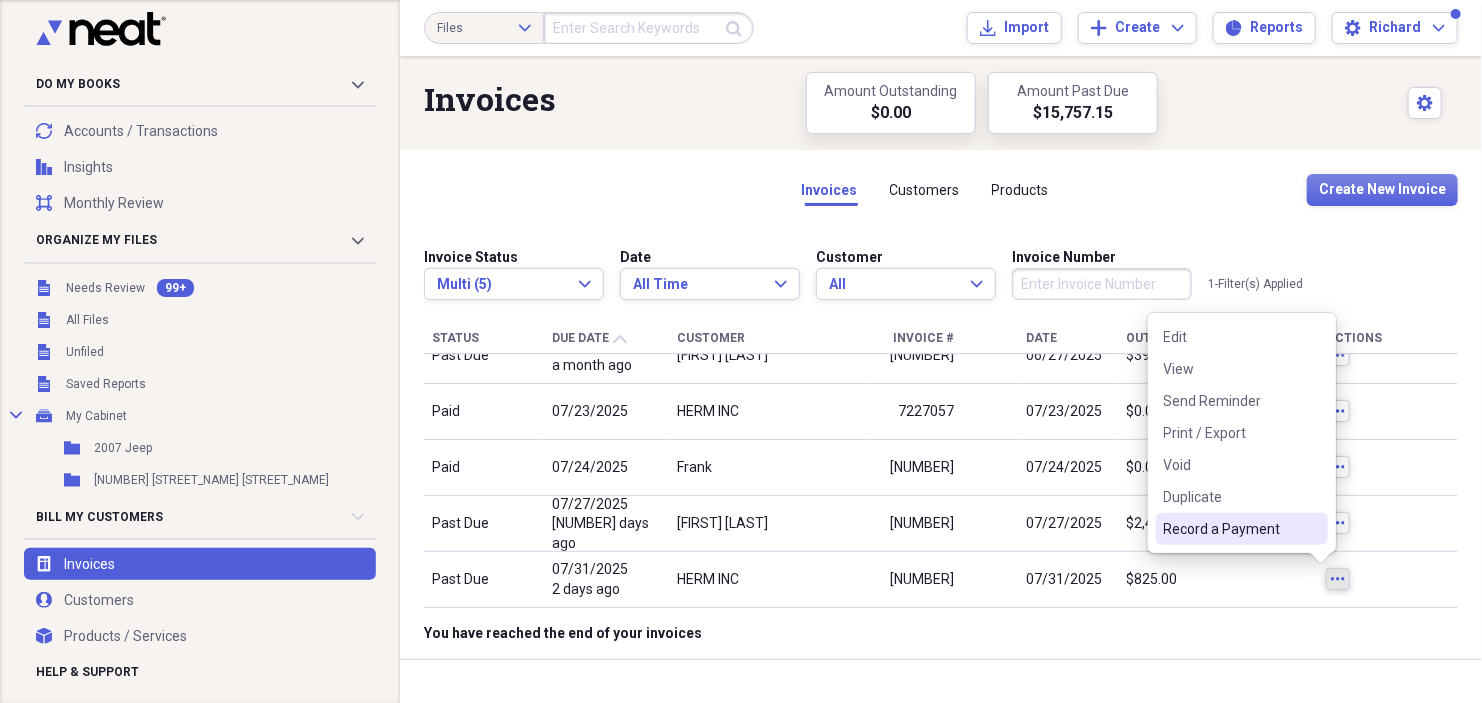 click on "Record a Payment" at bounding box center (1230, 529) 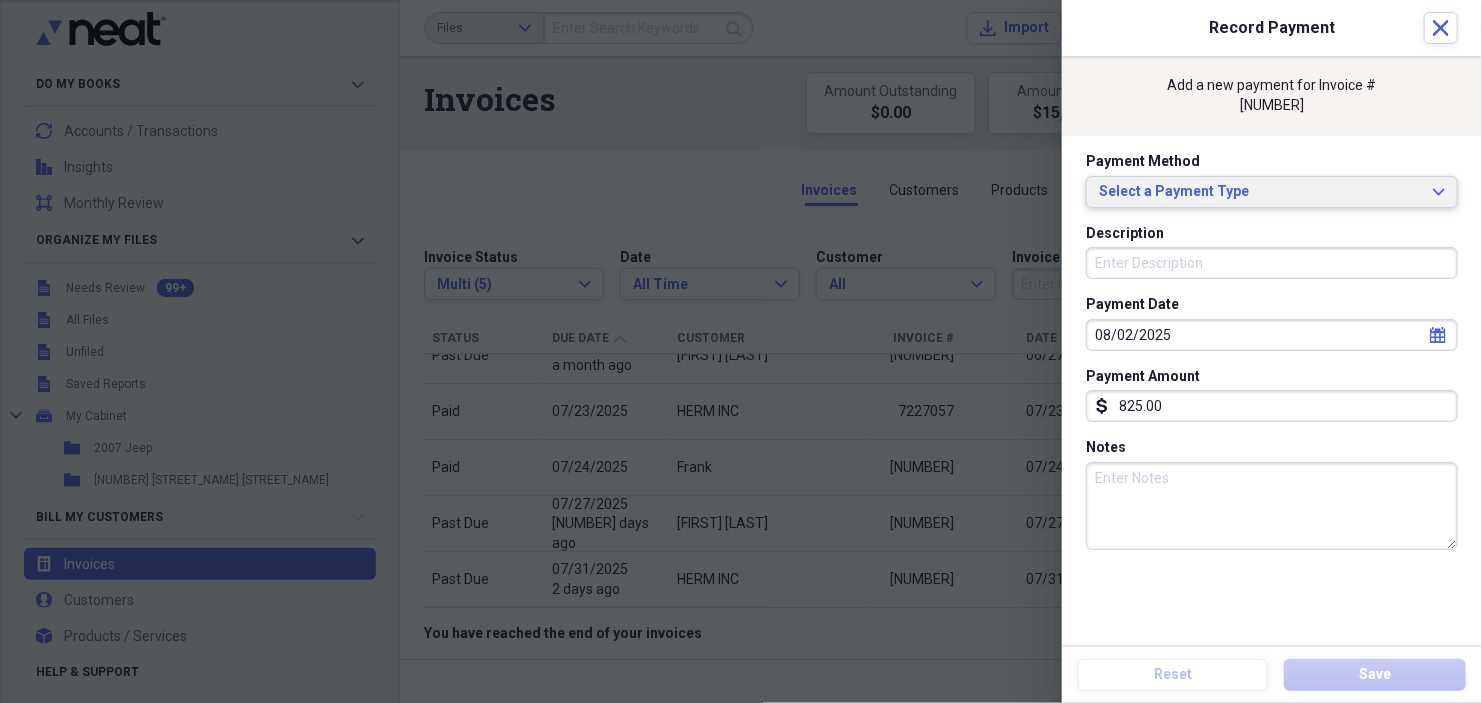 click on "Expand" 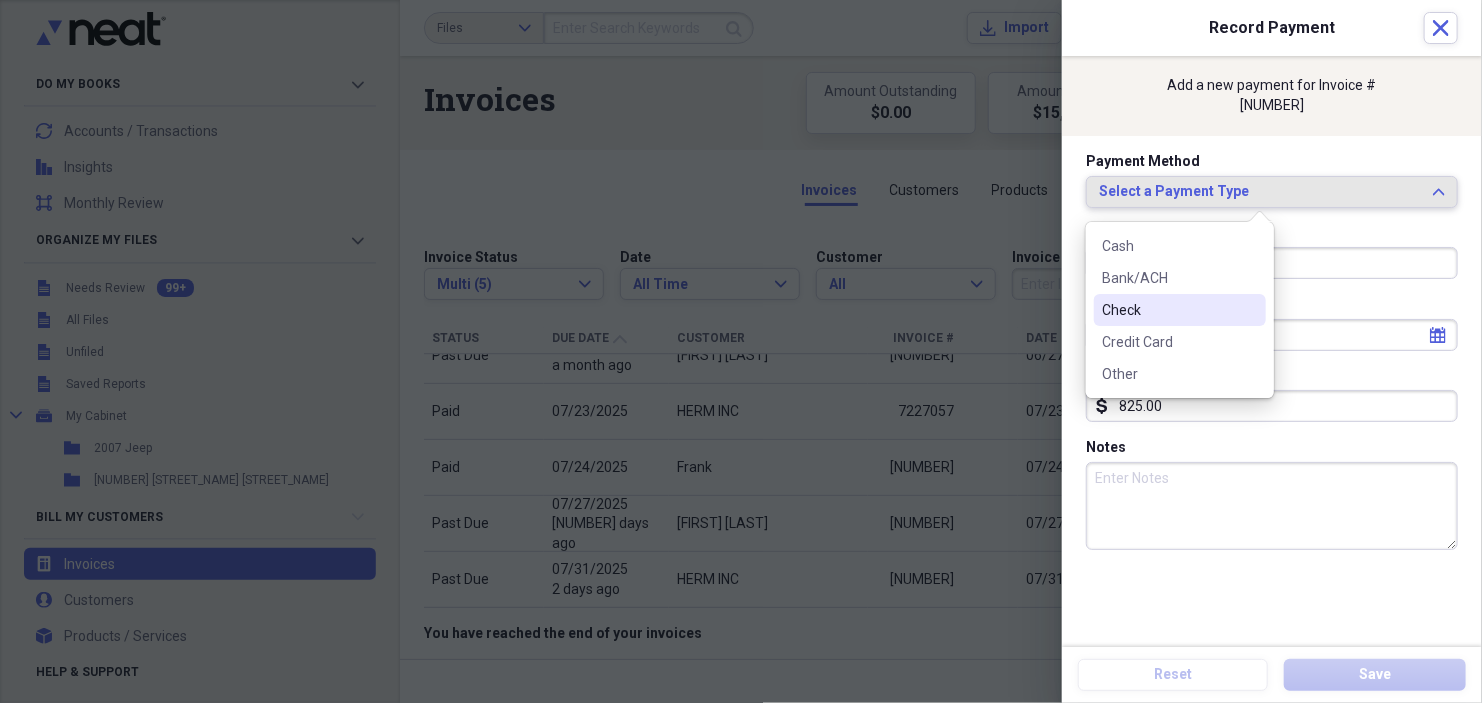 click on "Check" at bounding box center (1168, 310) 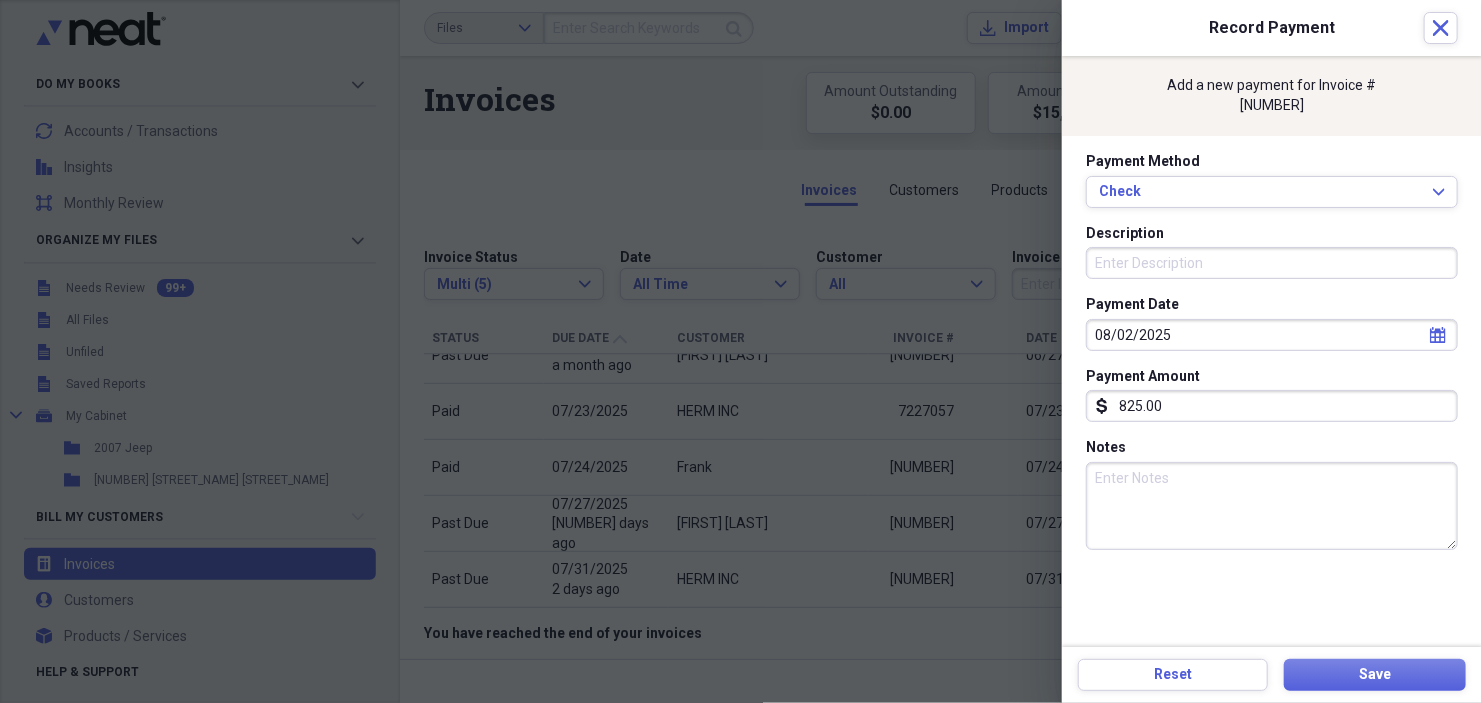 click on "Description" at bounding box center [1272, 263] 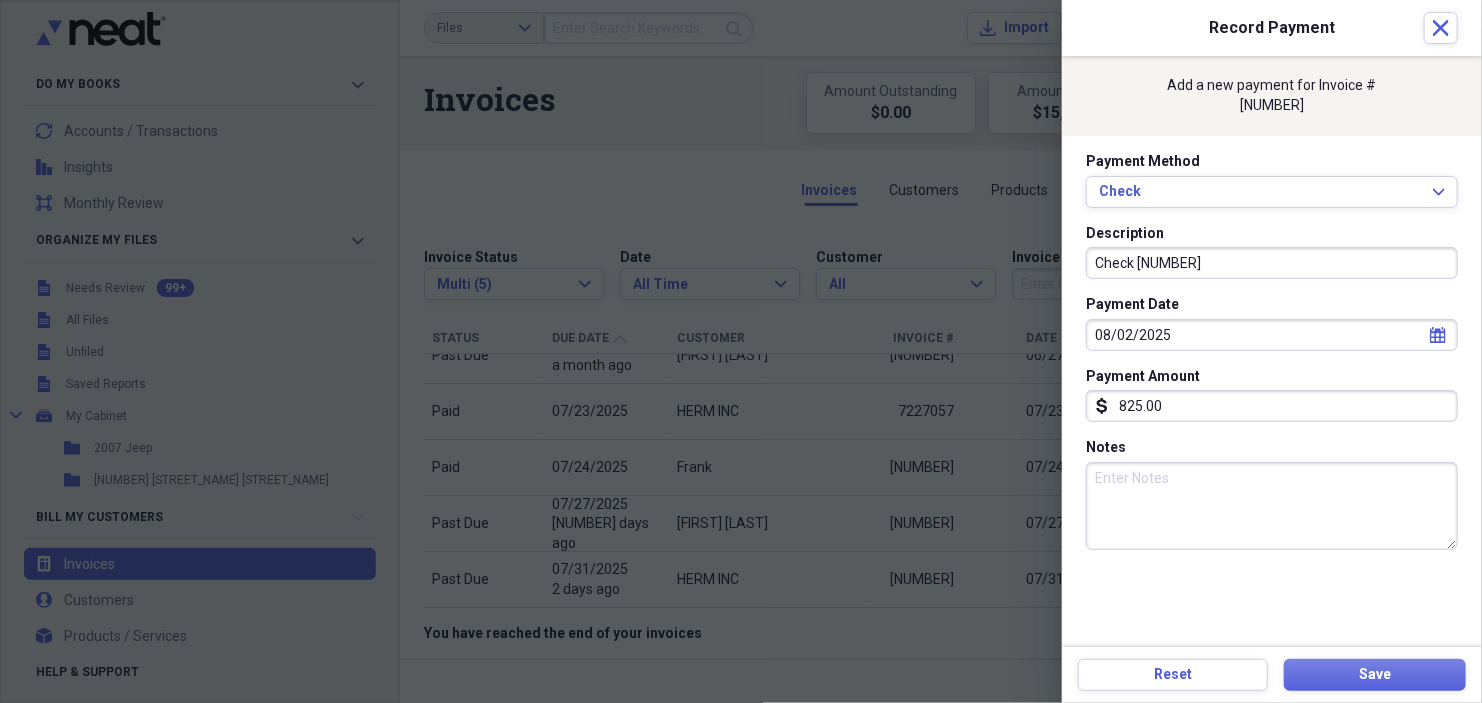 type on "Check [NUMBER]" 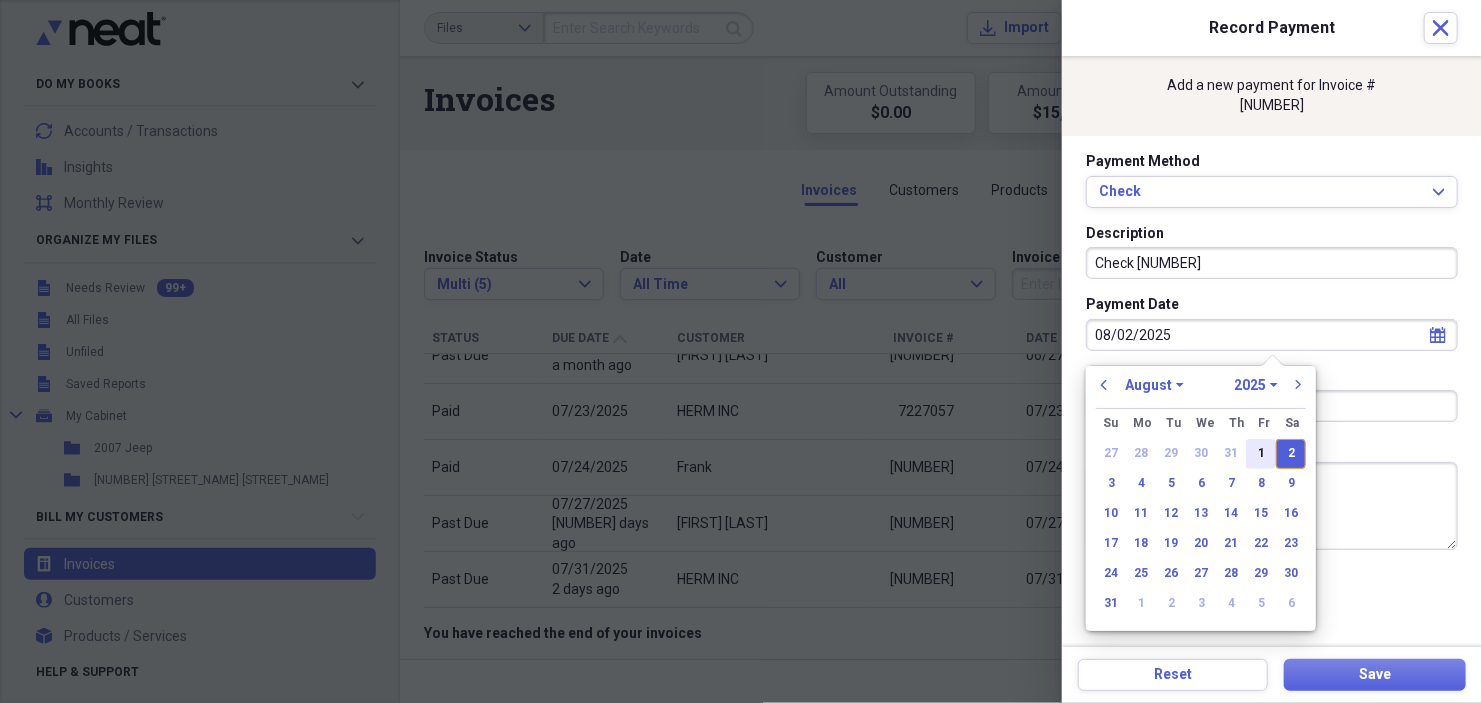 click on "1" at bounding box center [1261, 454] 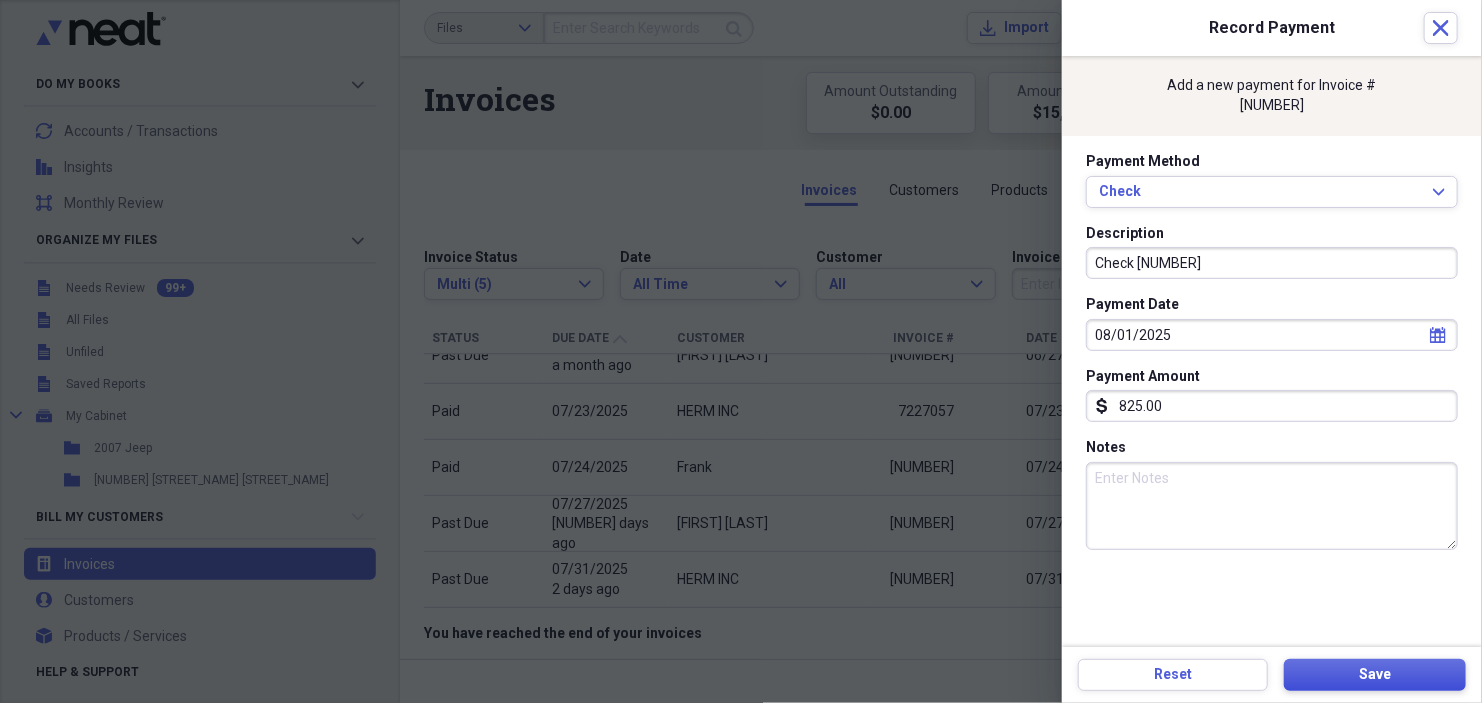 click on "Save" at bounding box center [1375, 675] 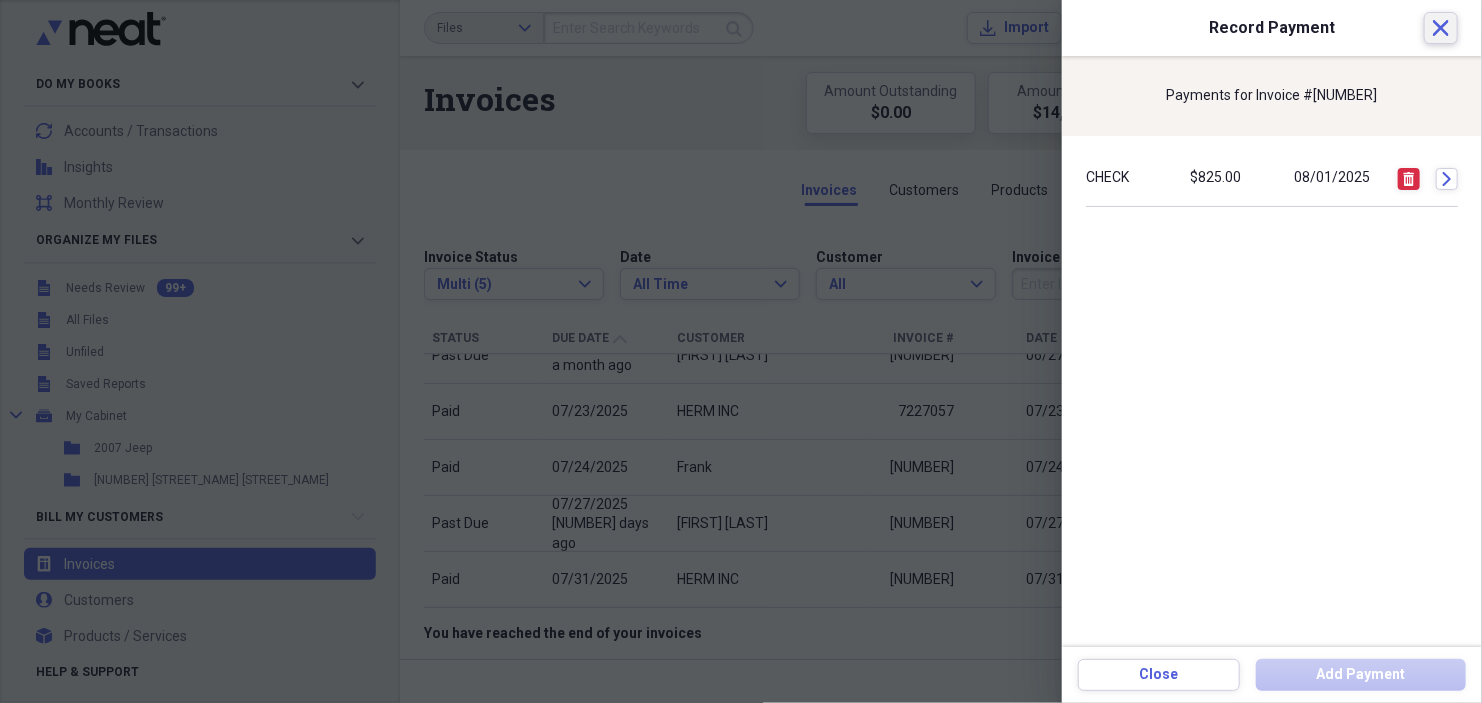click on "Close" 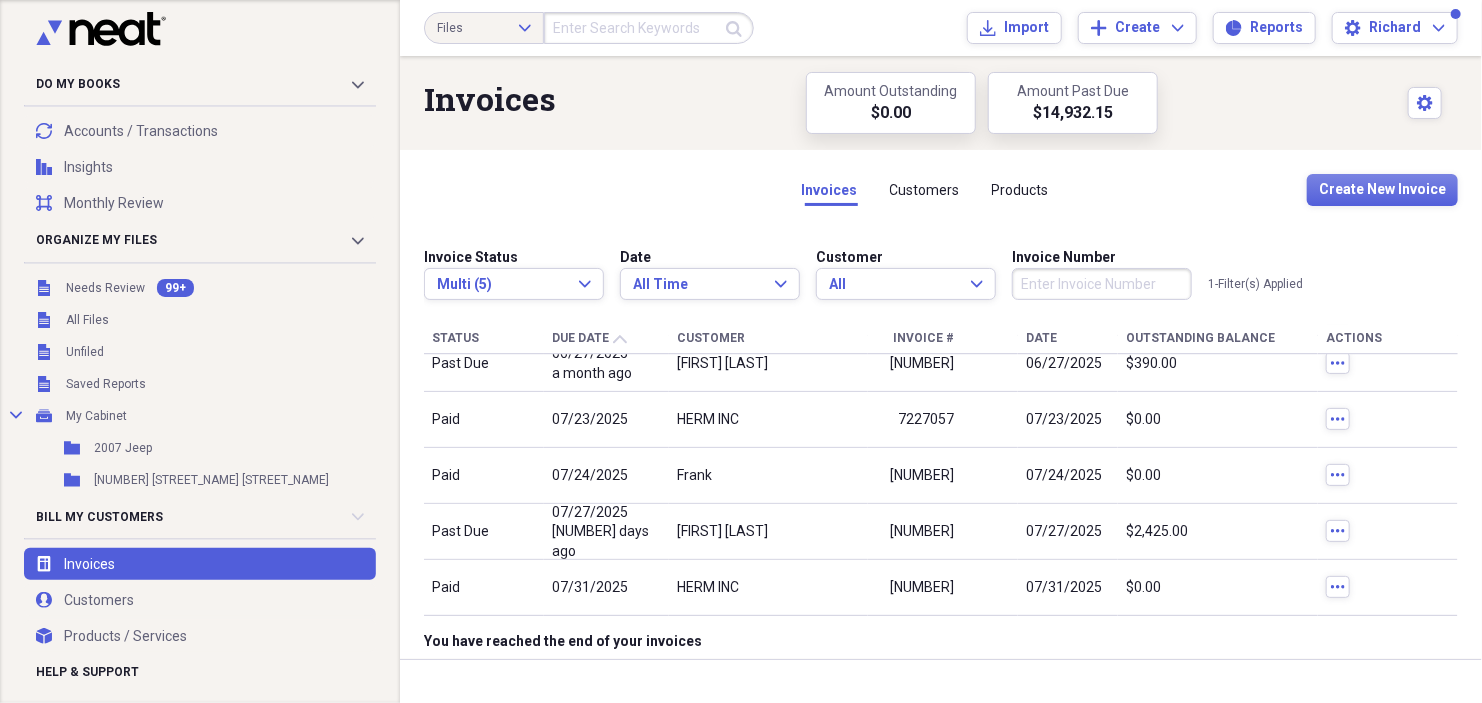 scroll, scrollTop: 2994, scrollLeft: 0, axis: vertical 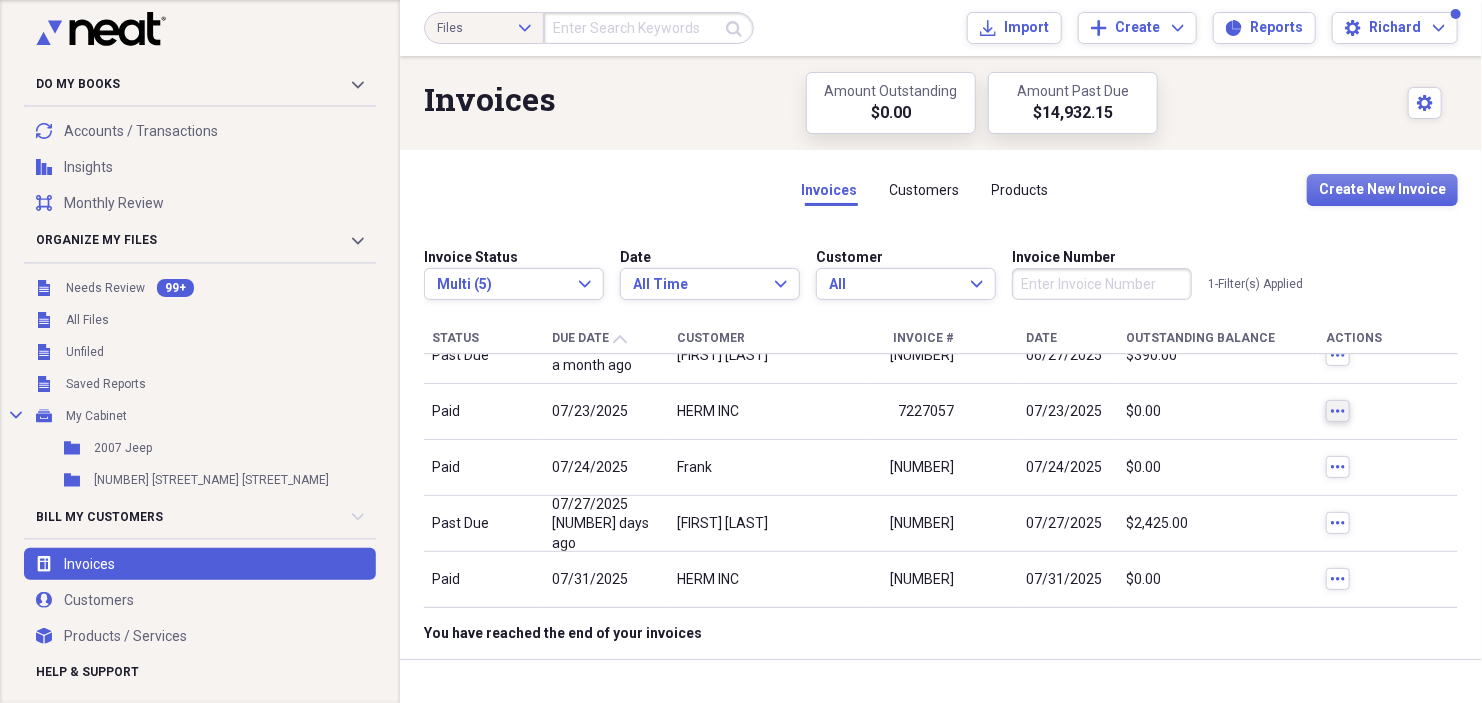 click on "more" 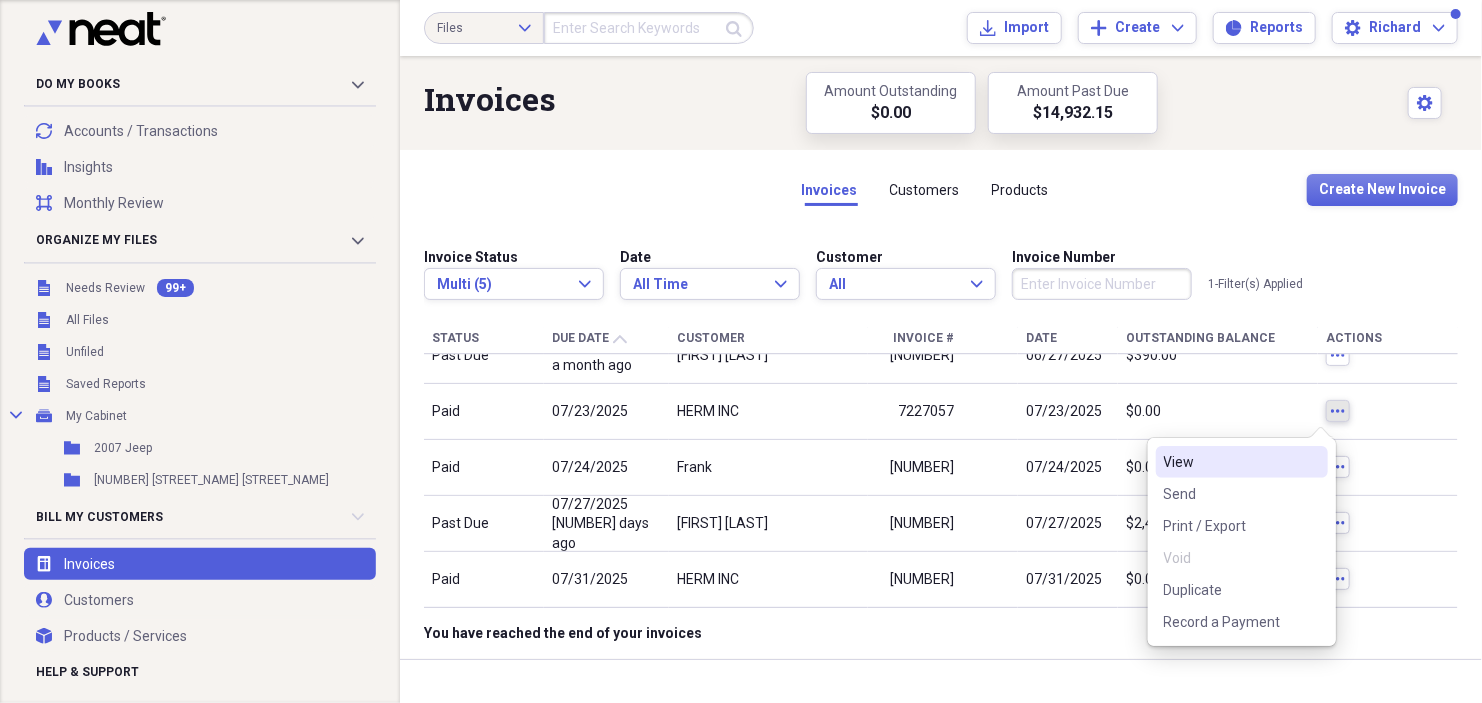 click on "View" at bounding box center (1230, 462) 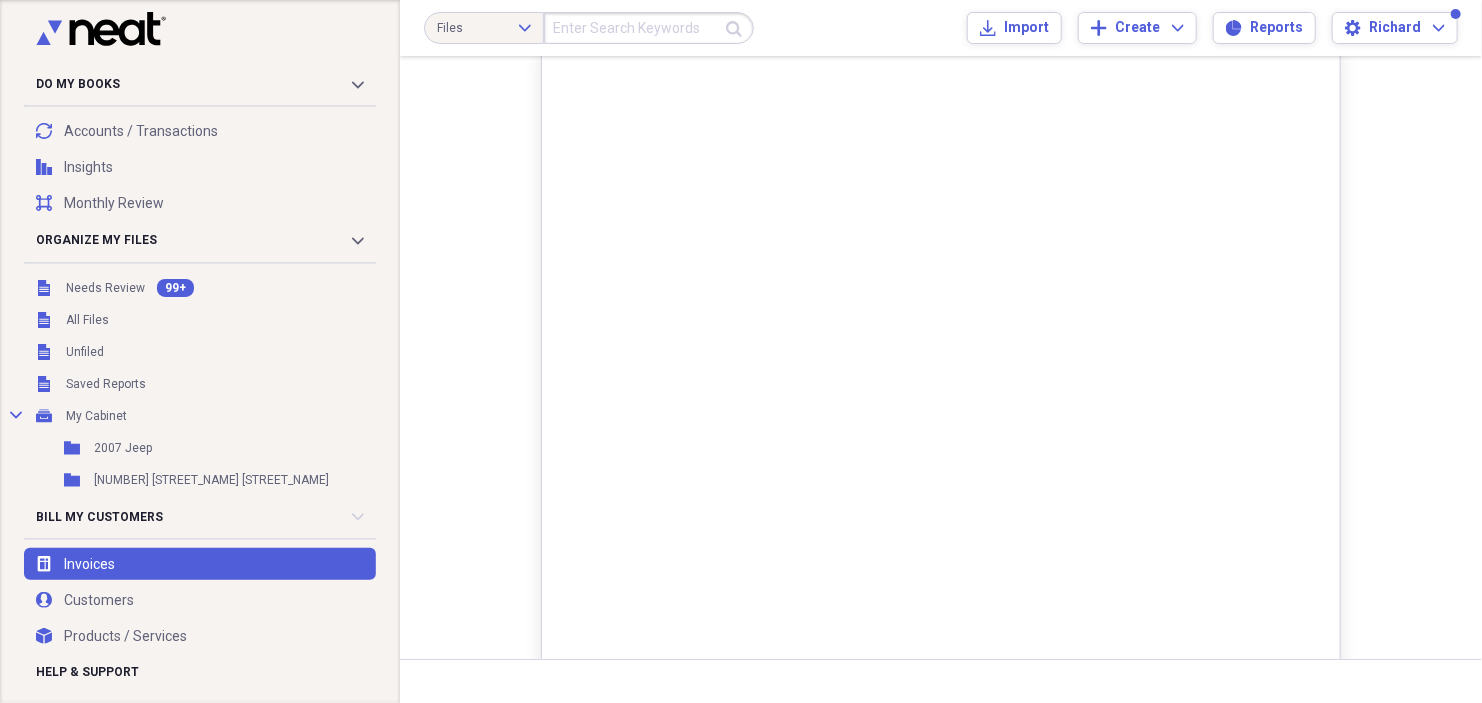 scroll, scrollTop: 0, scrollLeft: 0, axis: both 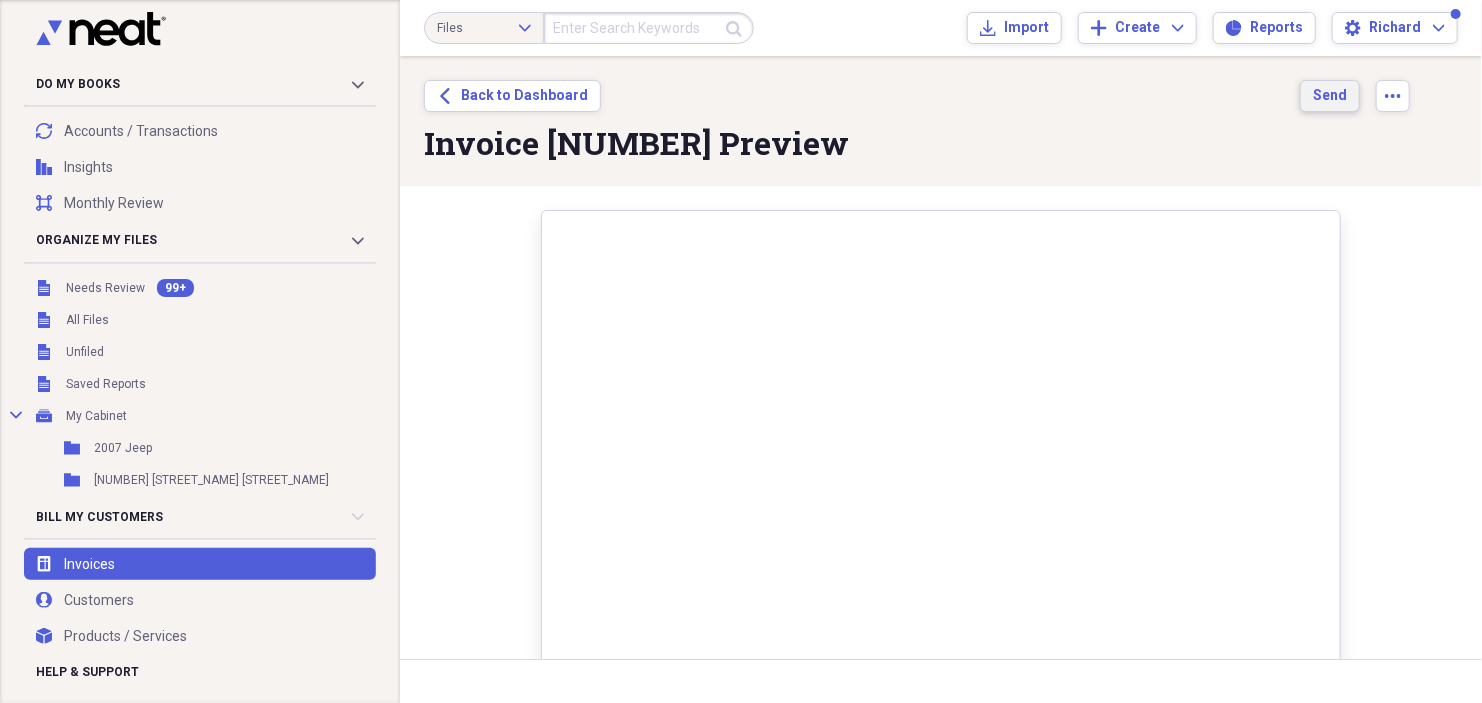 click on "Send" at bounding box center (1330, 96) 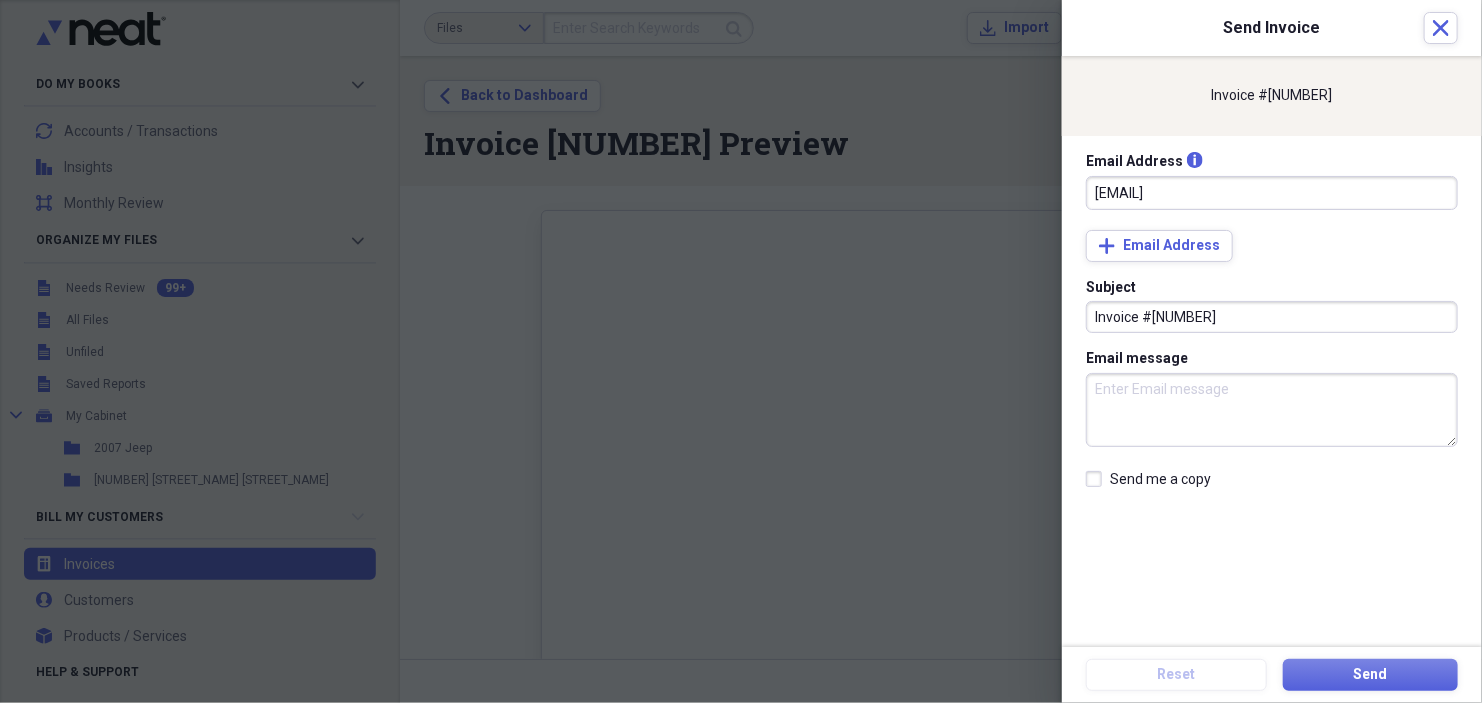 click on "Send me a copy" at bounding box center [1148, 479] 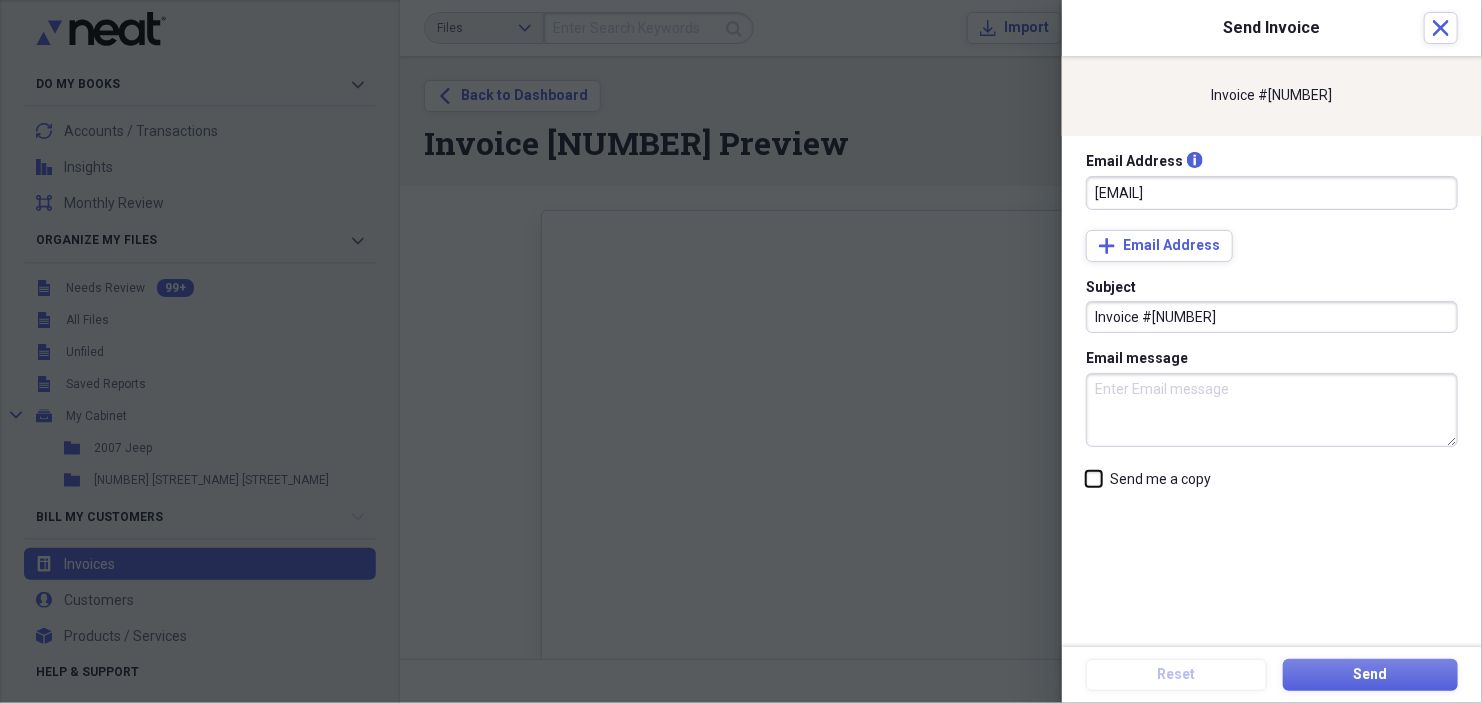 click on "Send me a copy" at bounding box center [1086, 478] 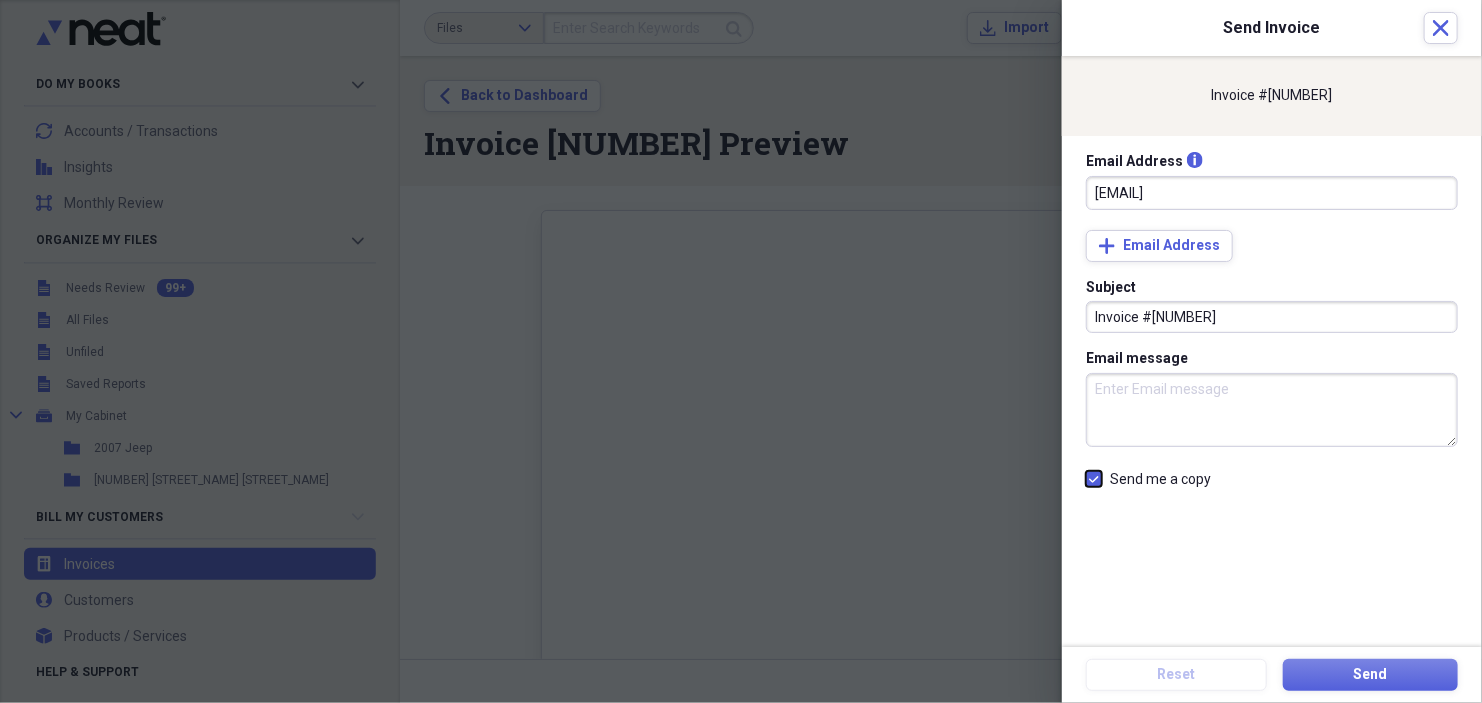 checkbox on "true" 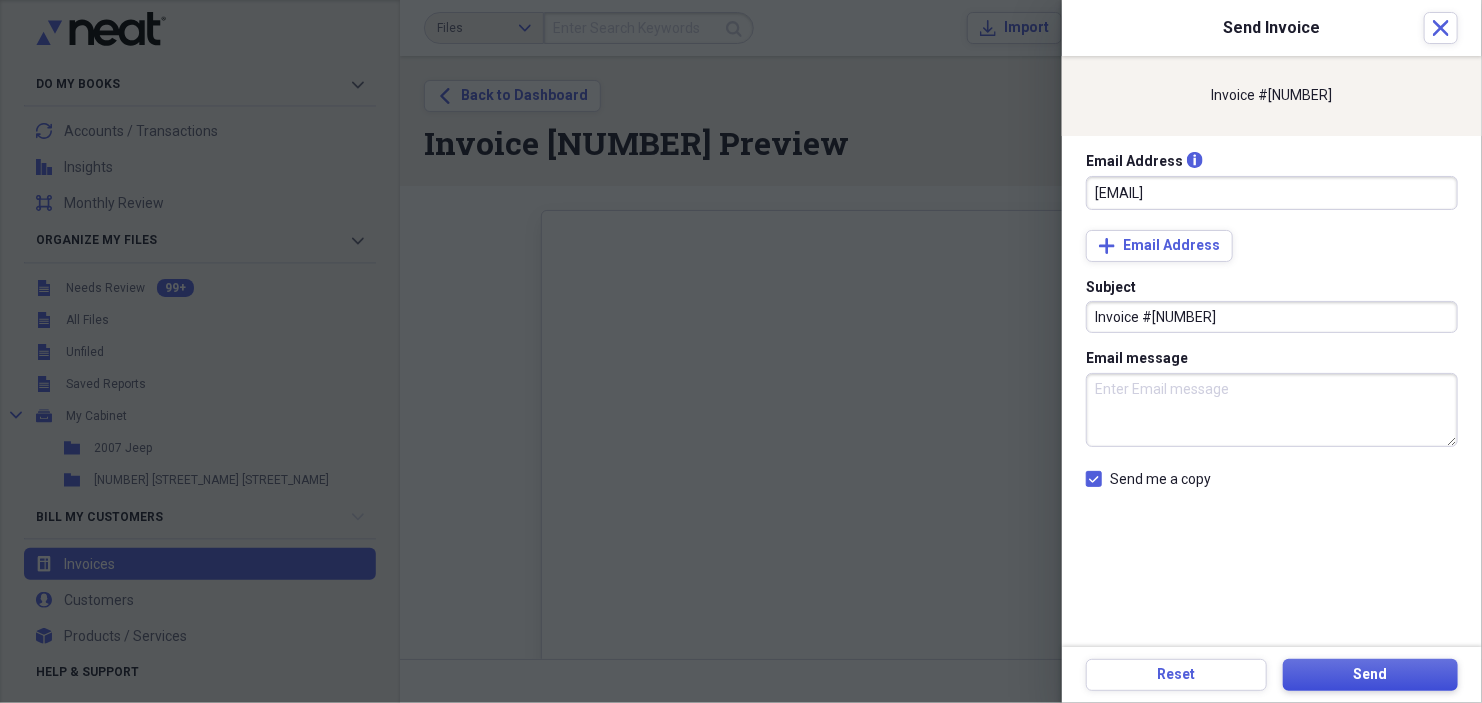 click on "Send" at bounding box center [1371, 675] 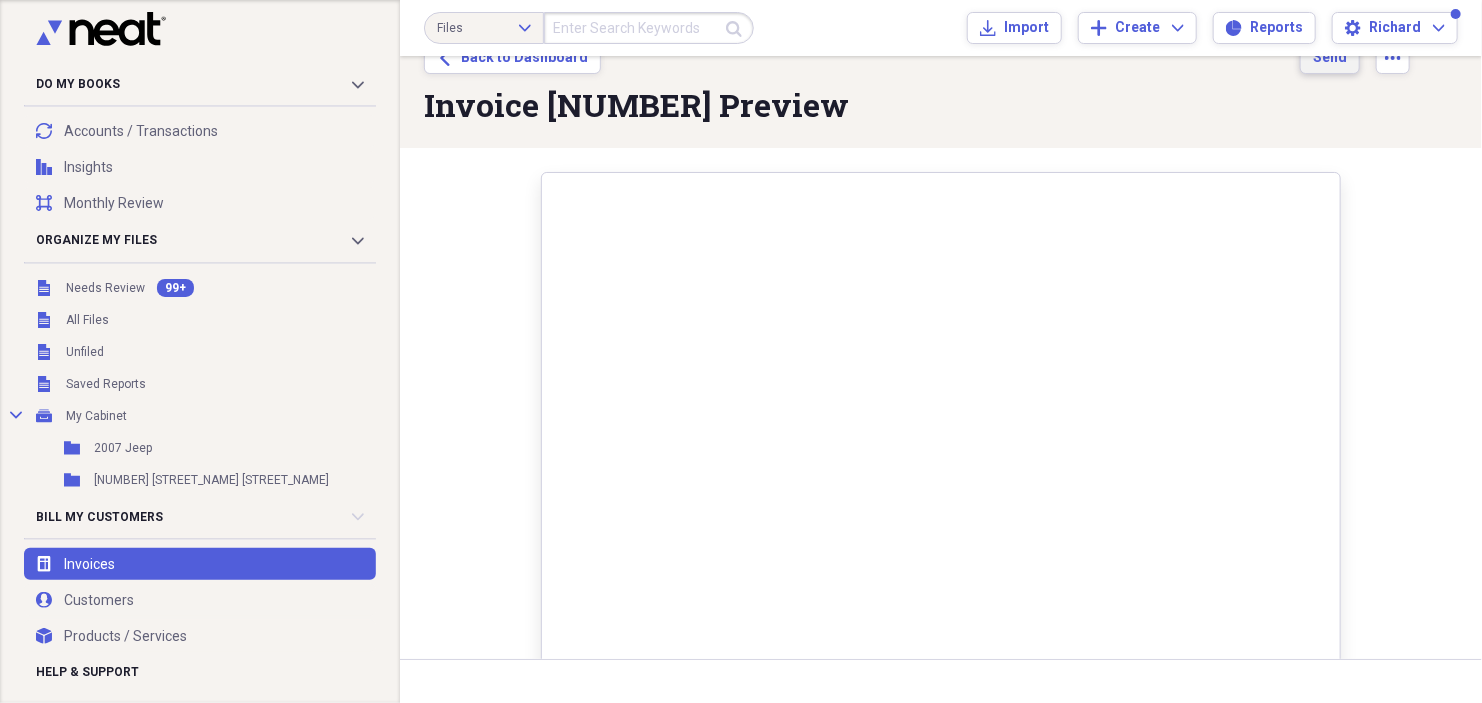 scroll, scrollTop: 0, scrollLeft: 0, axis: both 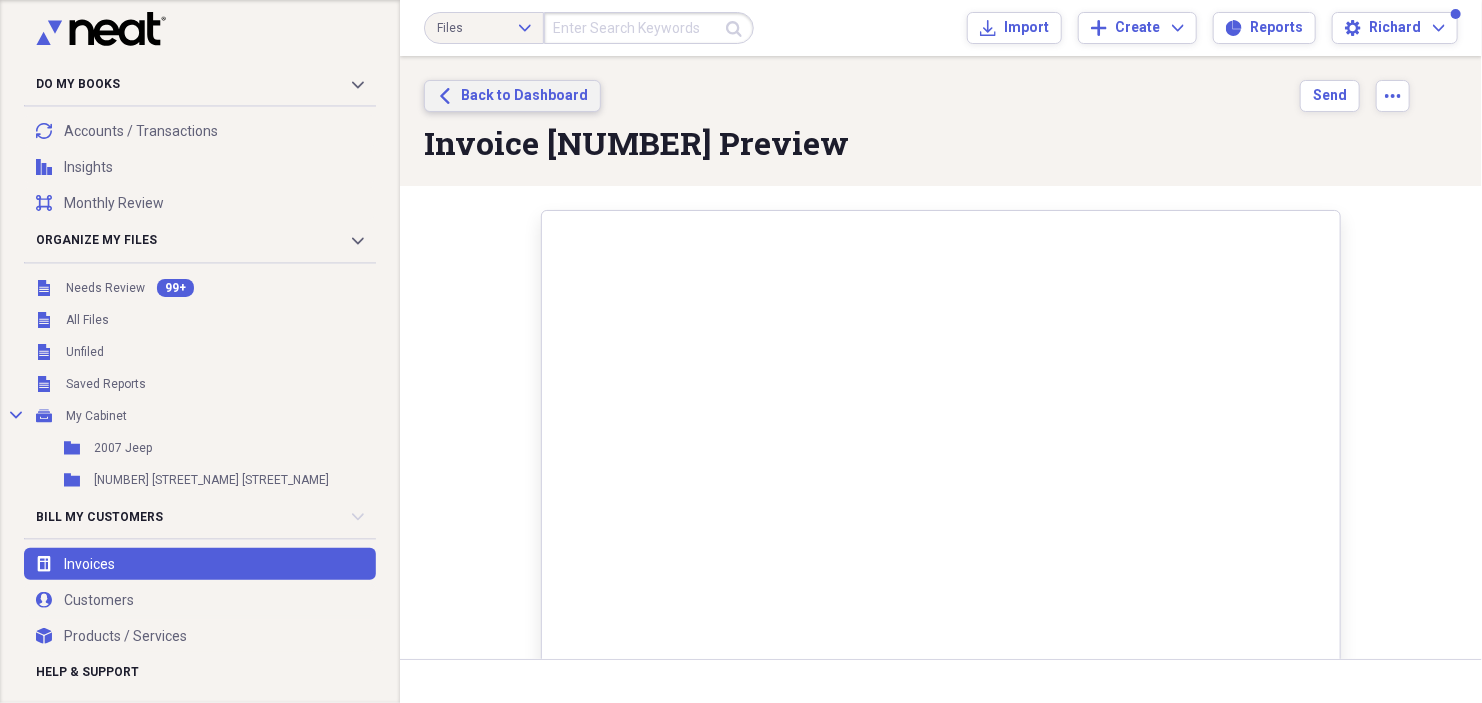 click on "Back to Dashboard" at bounding box center (524, 96) 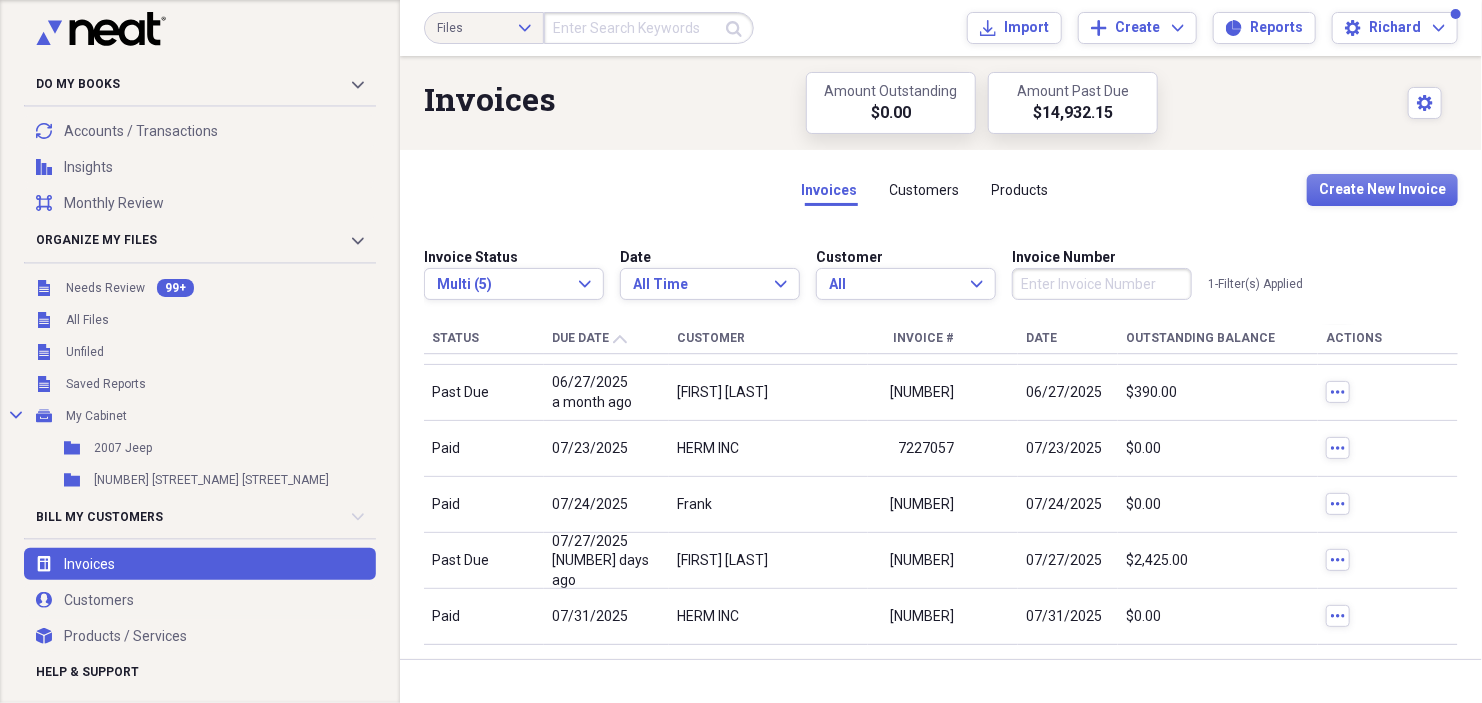 scroll, scrollTop: 2994, scrollLeft: 0, axis: vertical 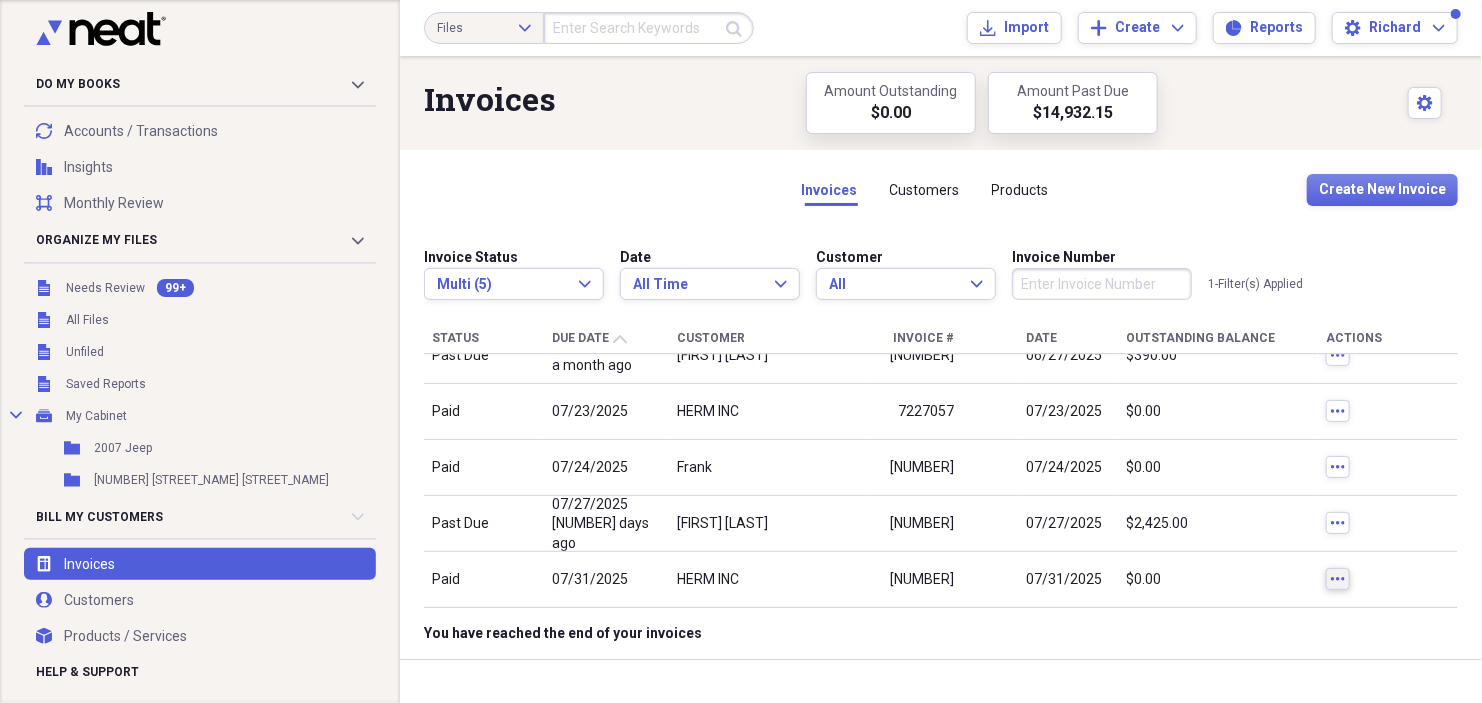 click 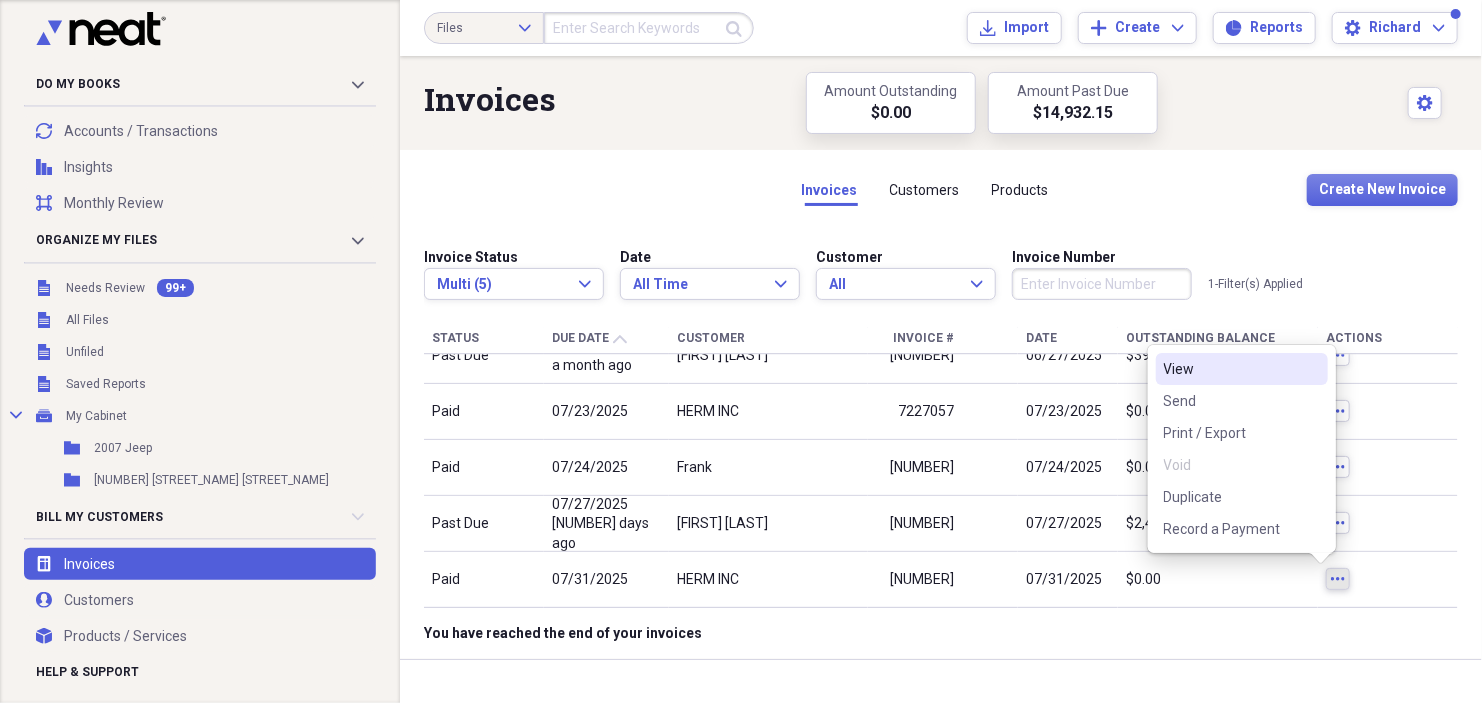 click on "View" at bounding box center (1230, 369) 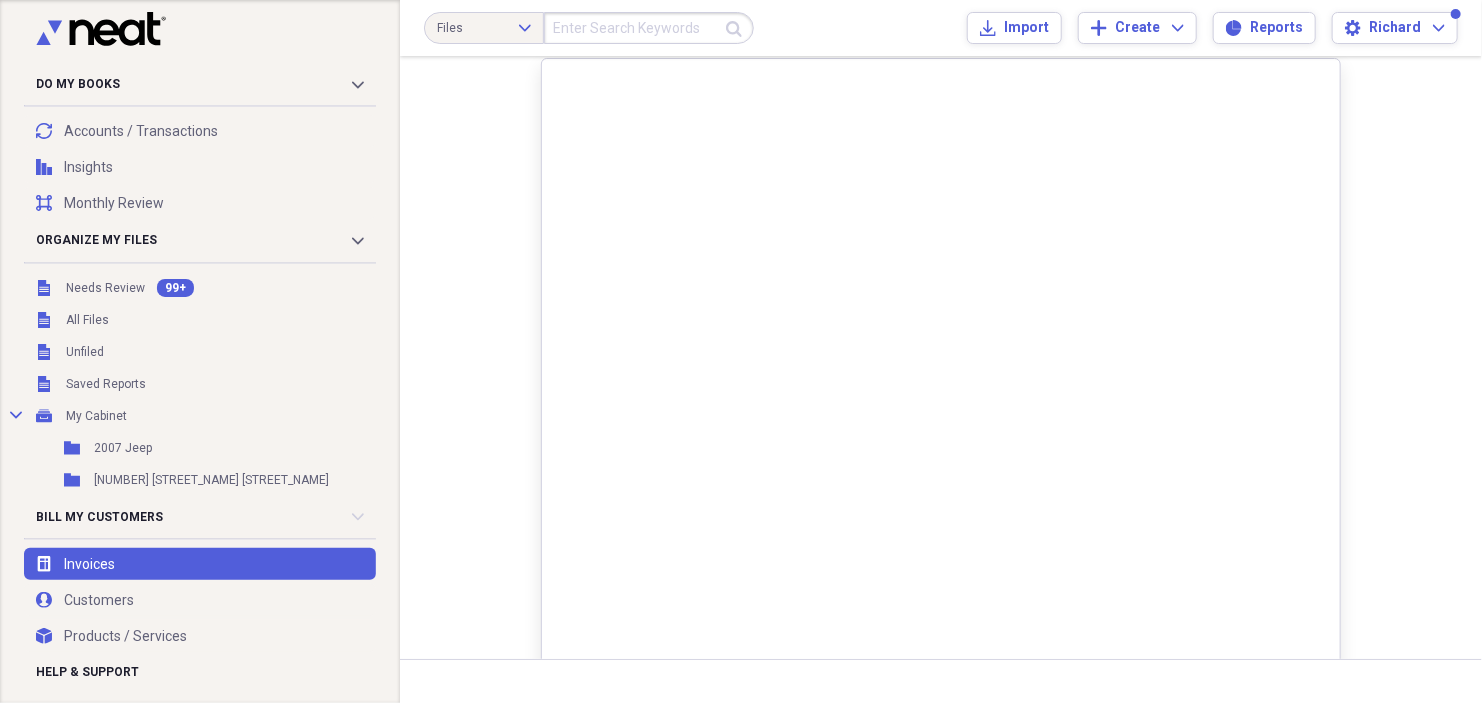 scroll, scrollTop: 0, scrollLeft: 0, axis: both 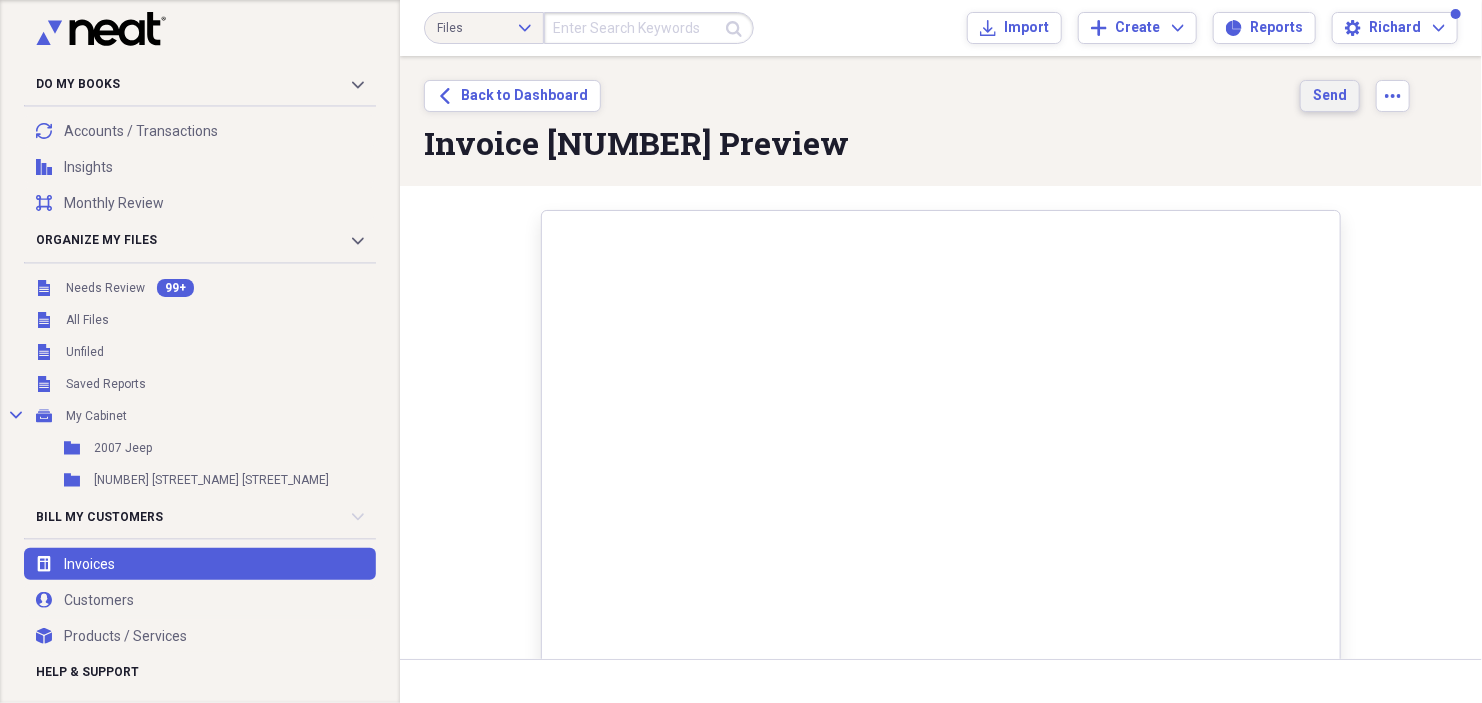 click on "Send" at bounding box center [1330, 96] 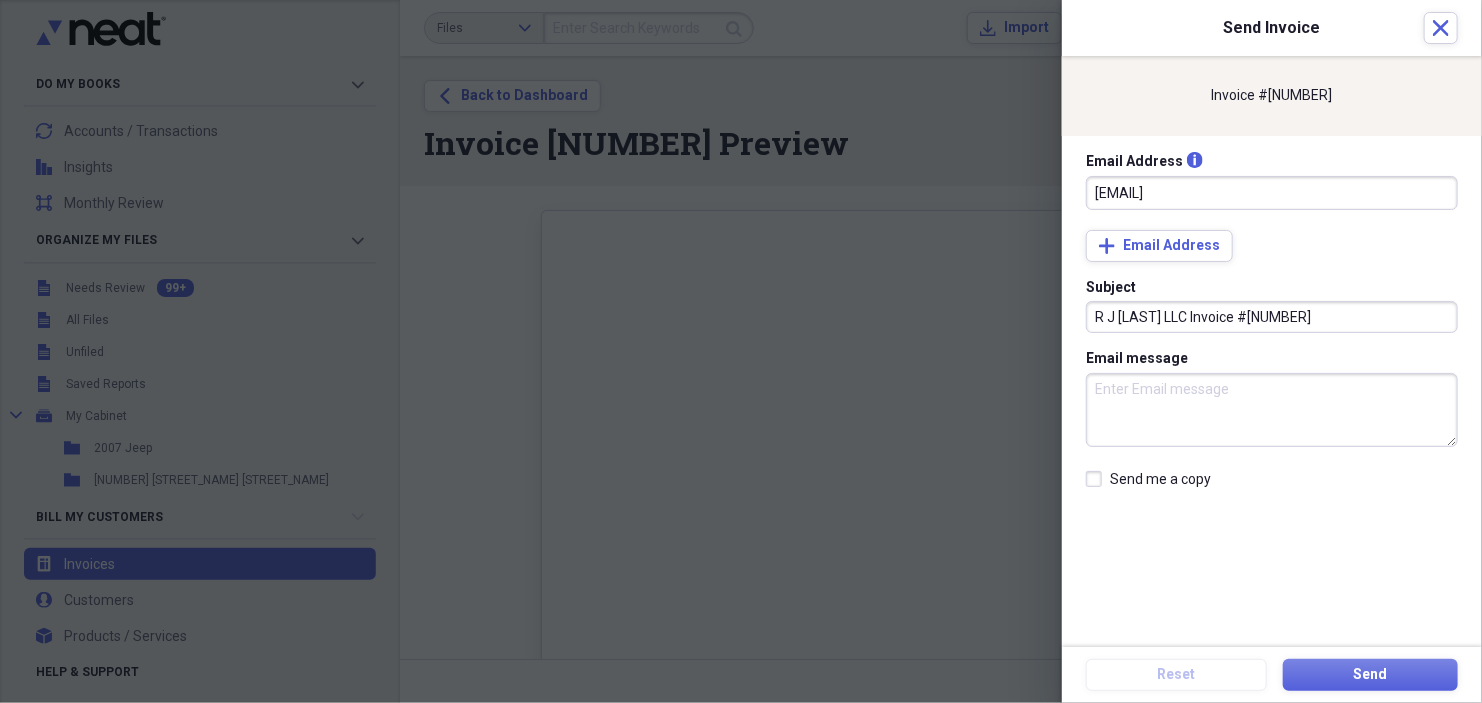 click on "Send me a copy" at bounding box center (1148, 479) 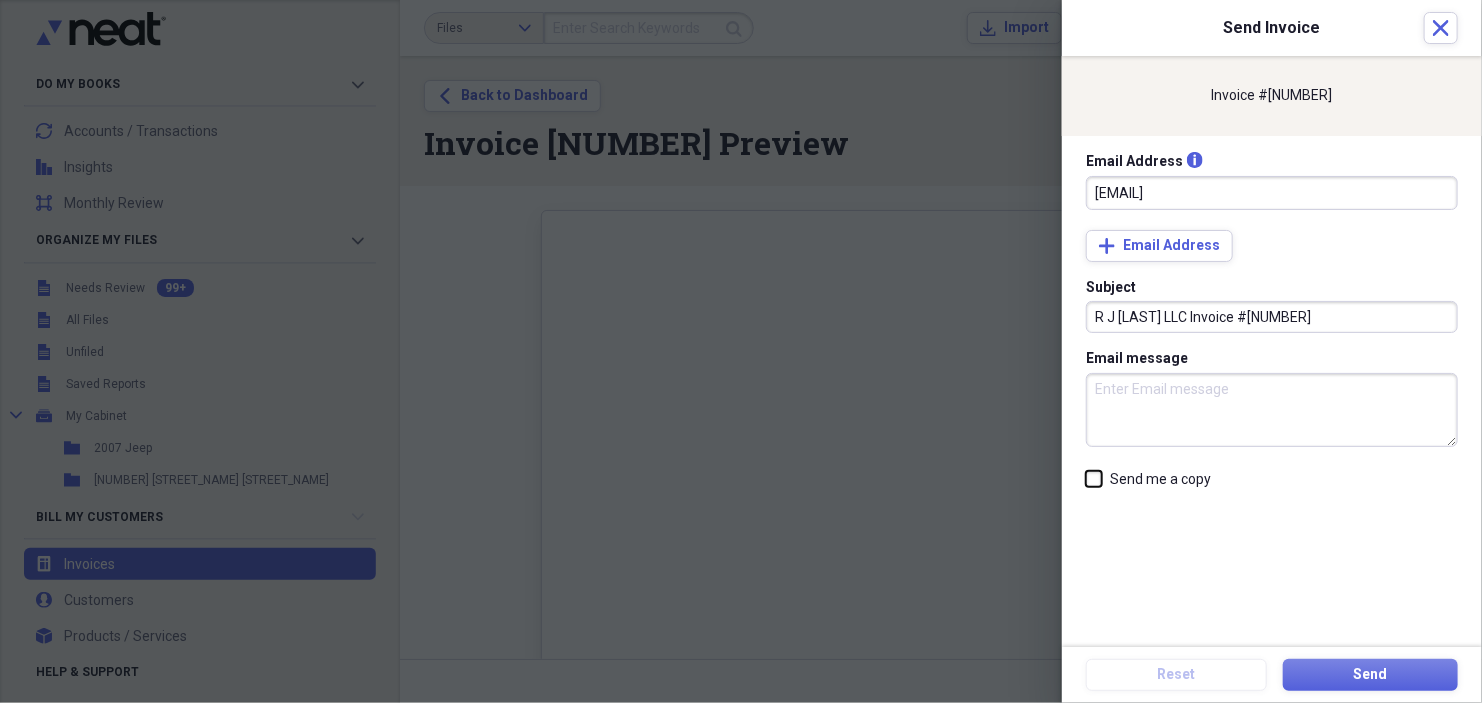 click on "Send me a copy" at bounding box center (1086, 478) 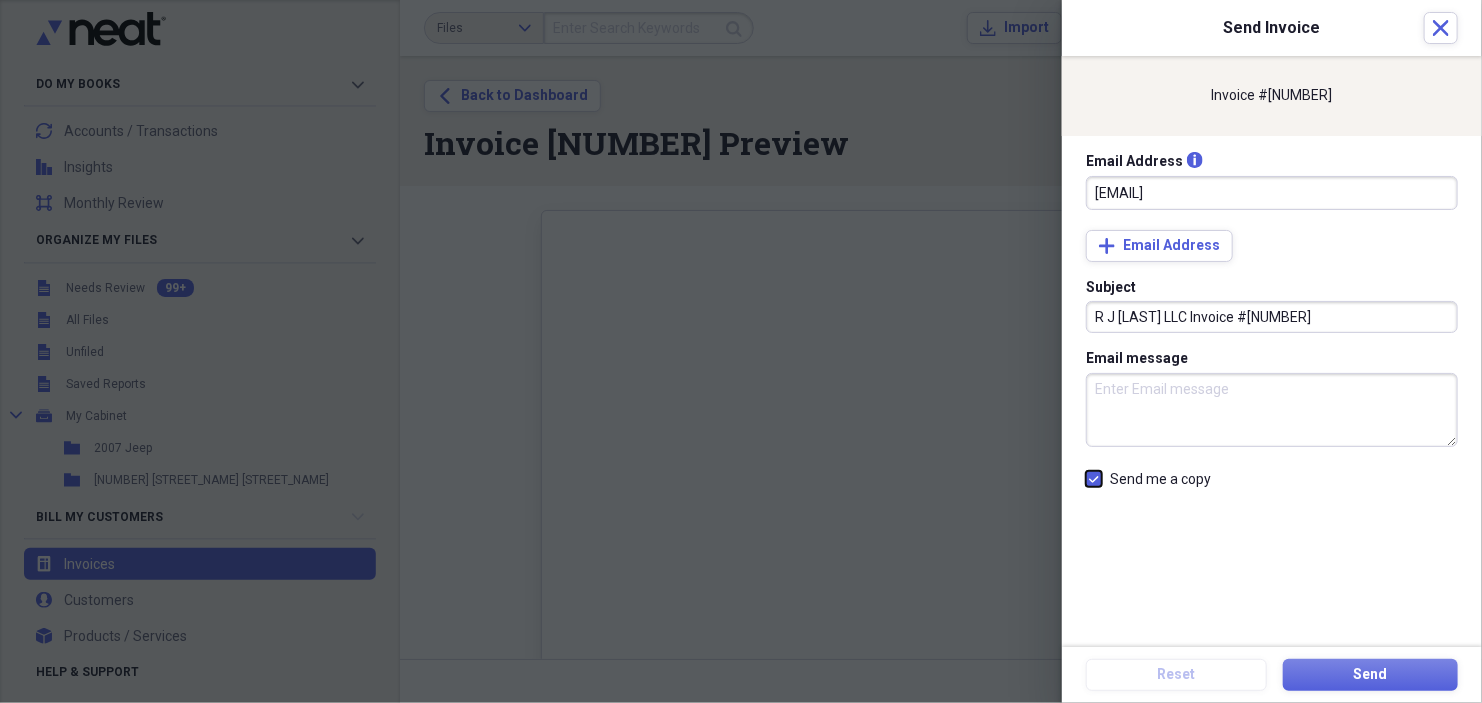 checkbox on "true" 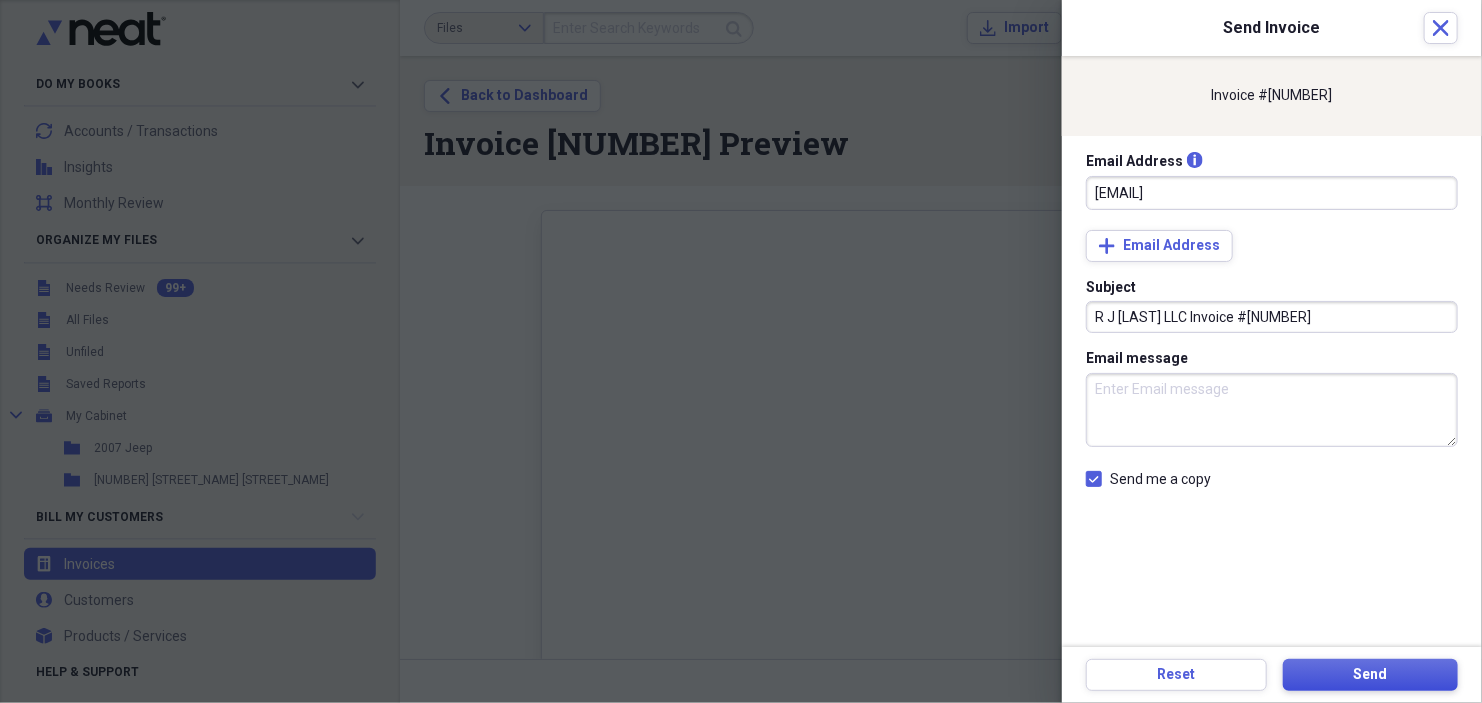 click on "Send" at bounding box center [1371, 675] 